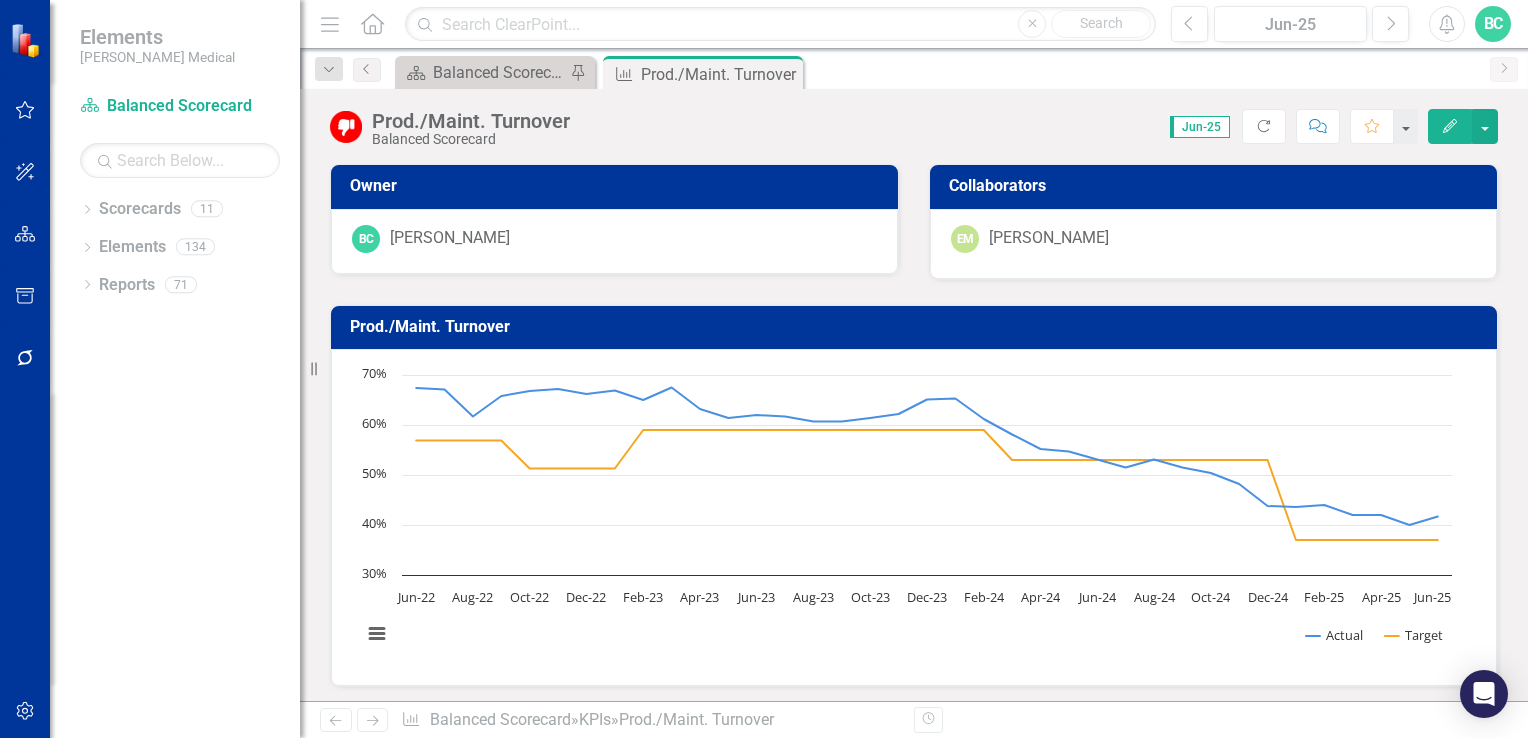scroll, scrollTop: 0, scrollLeft: 0, axis: both 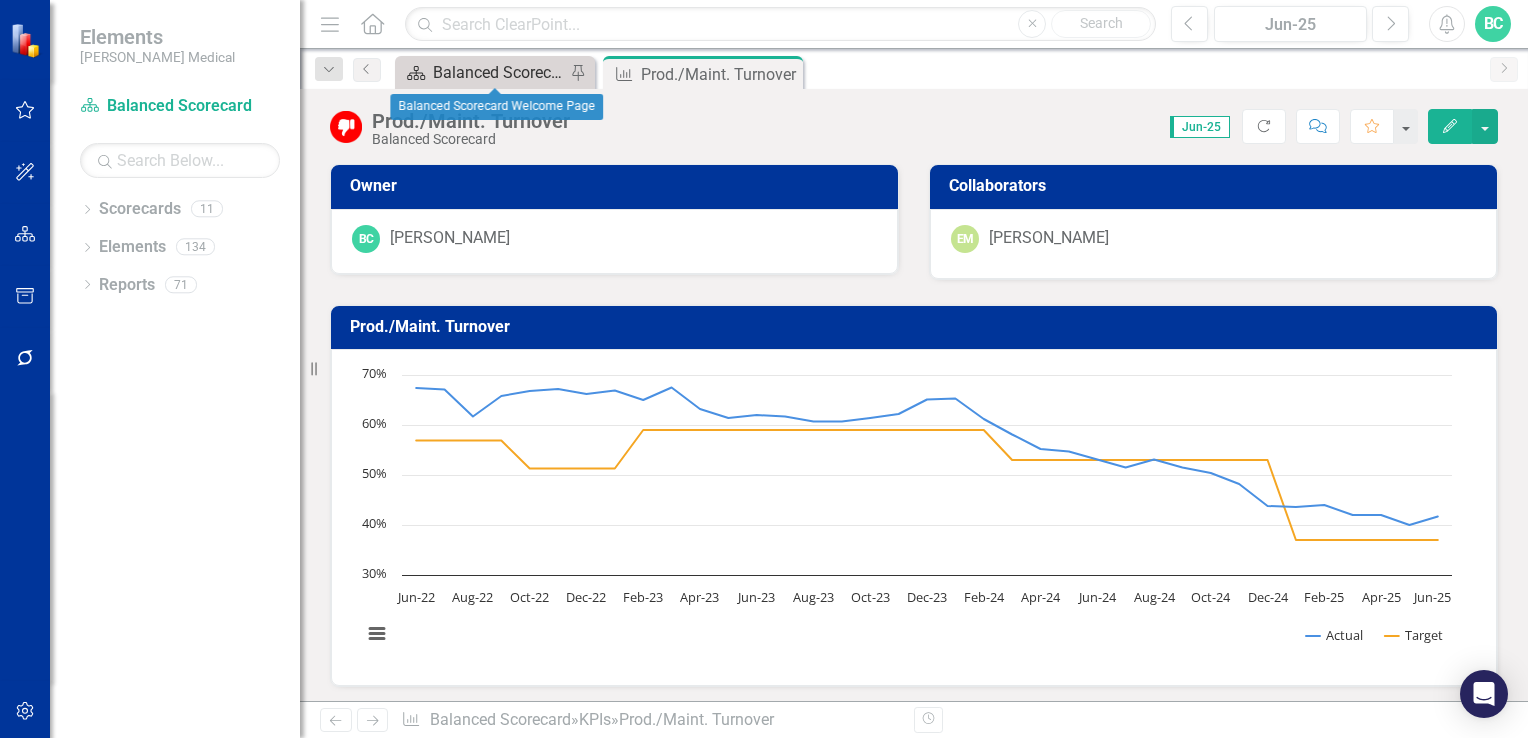 click on "Balanced Scorecard Welcome Page" at bounding box center (499, 72) 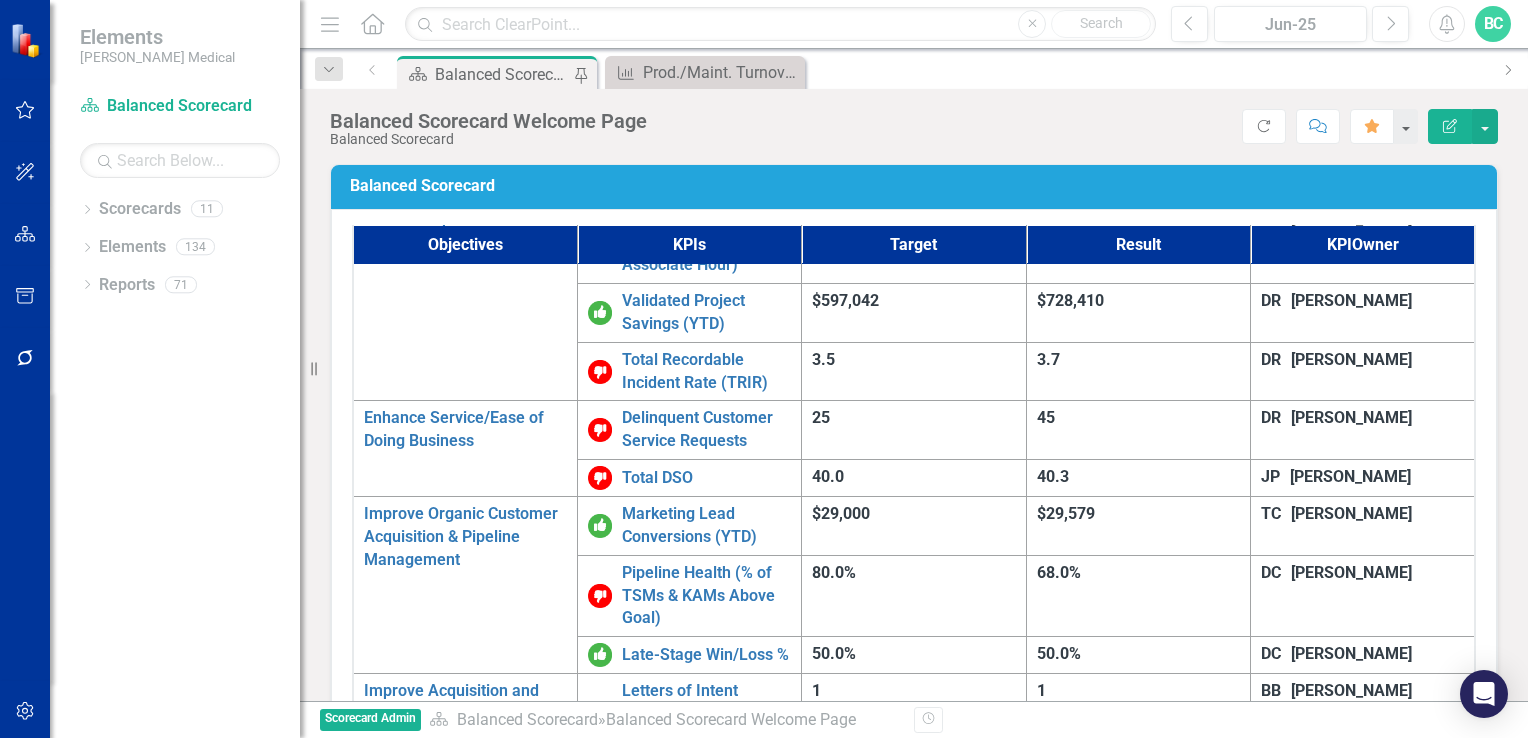 scroll, scrollTop: 1119, scrollLeft: 0, axis: vertical 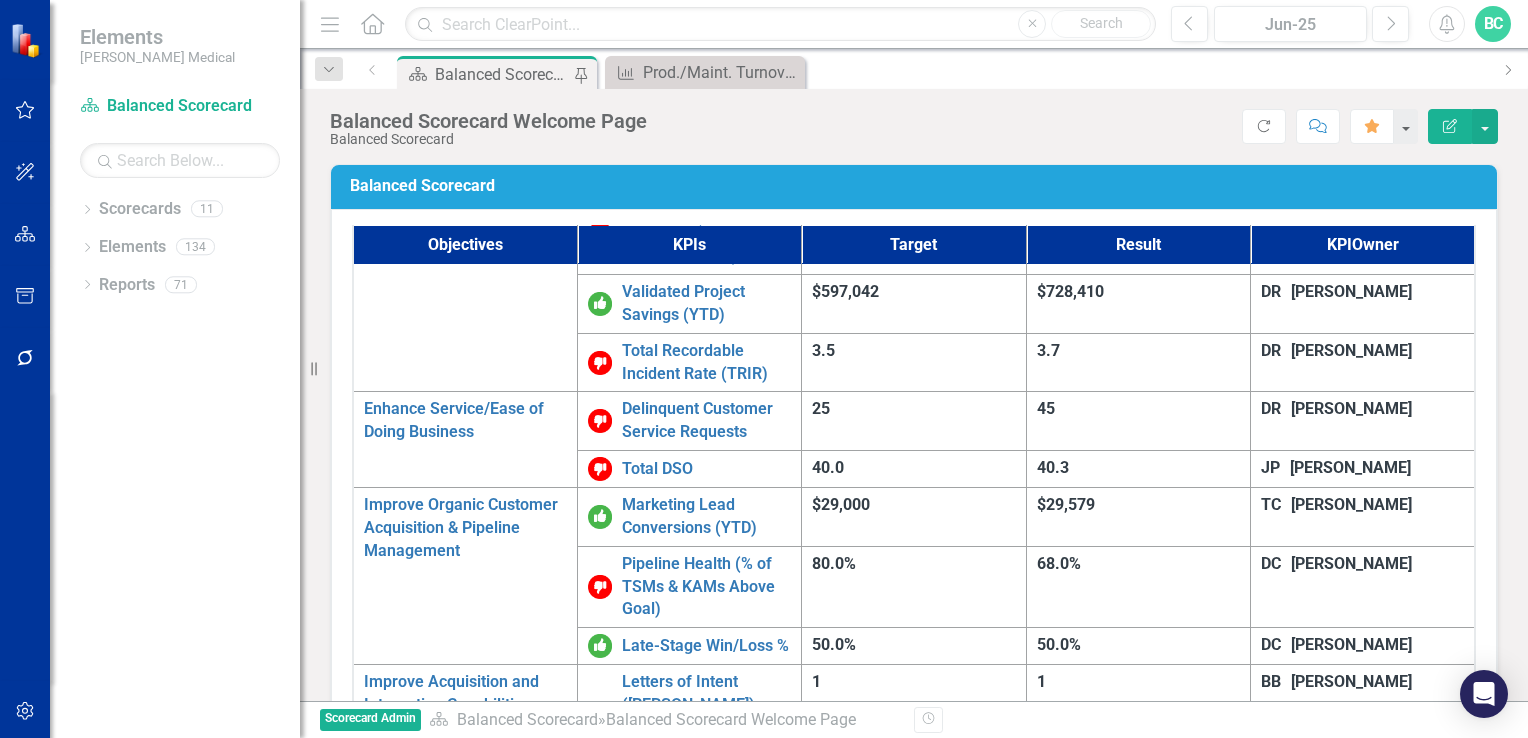 click on "% of Mgmt. Roles Filled with Internal Candidates (Within the Last 12 Months)" at bounding box center (706, 1415) 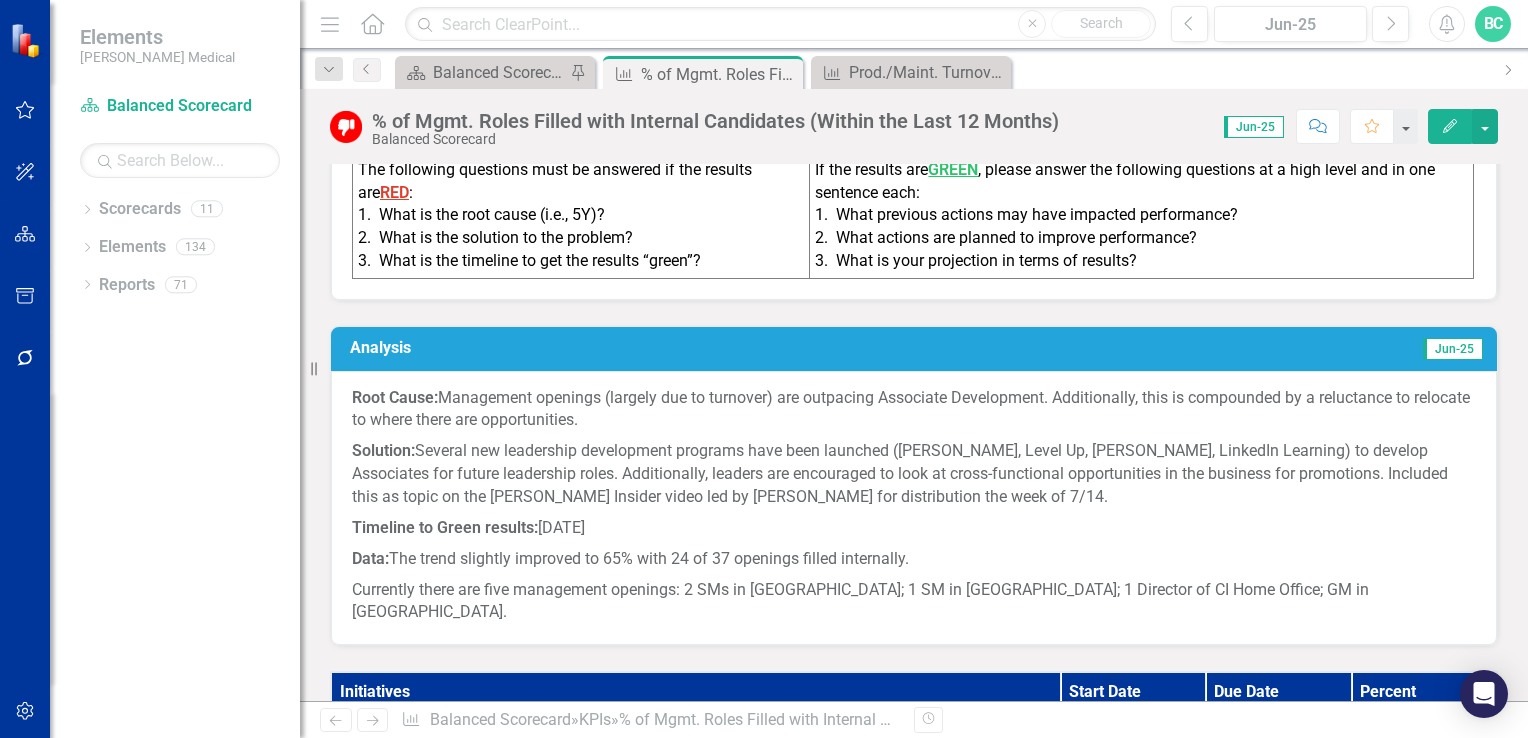 scroll, scrollTop: 607, scrollLeft: 0, axis: vertical 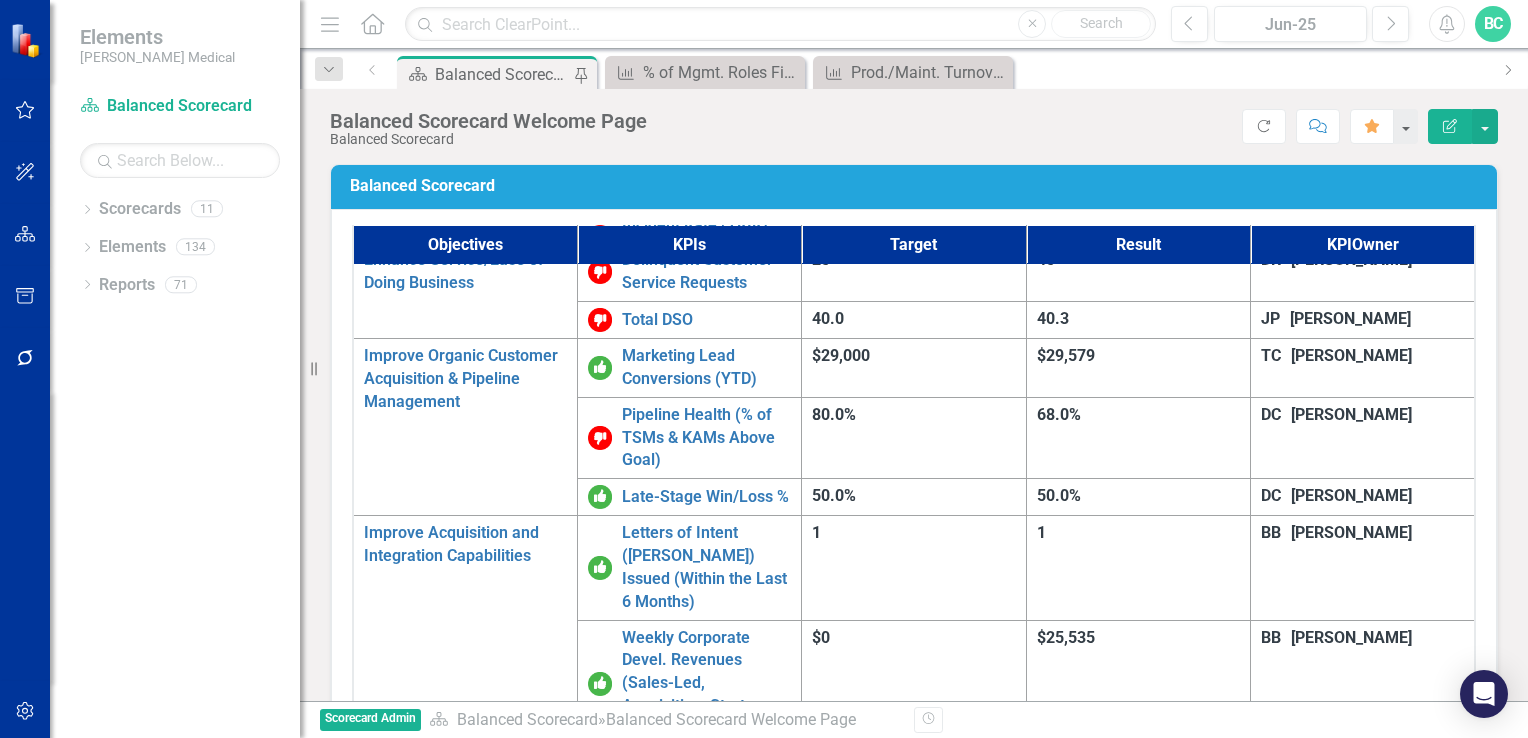 click on "% of Mgmt. Roles Filled with Internal Candidates (Within the Last 12 Months)" at bounding box center [706, 1266] 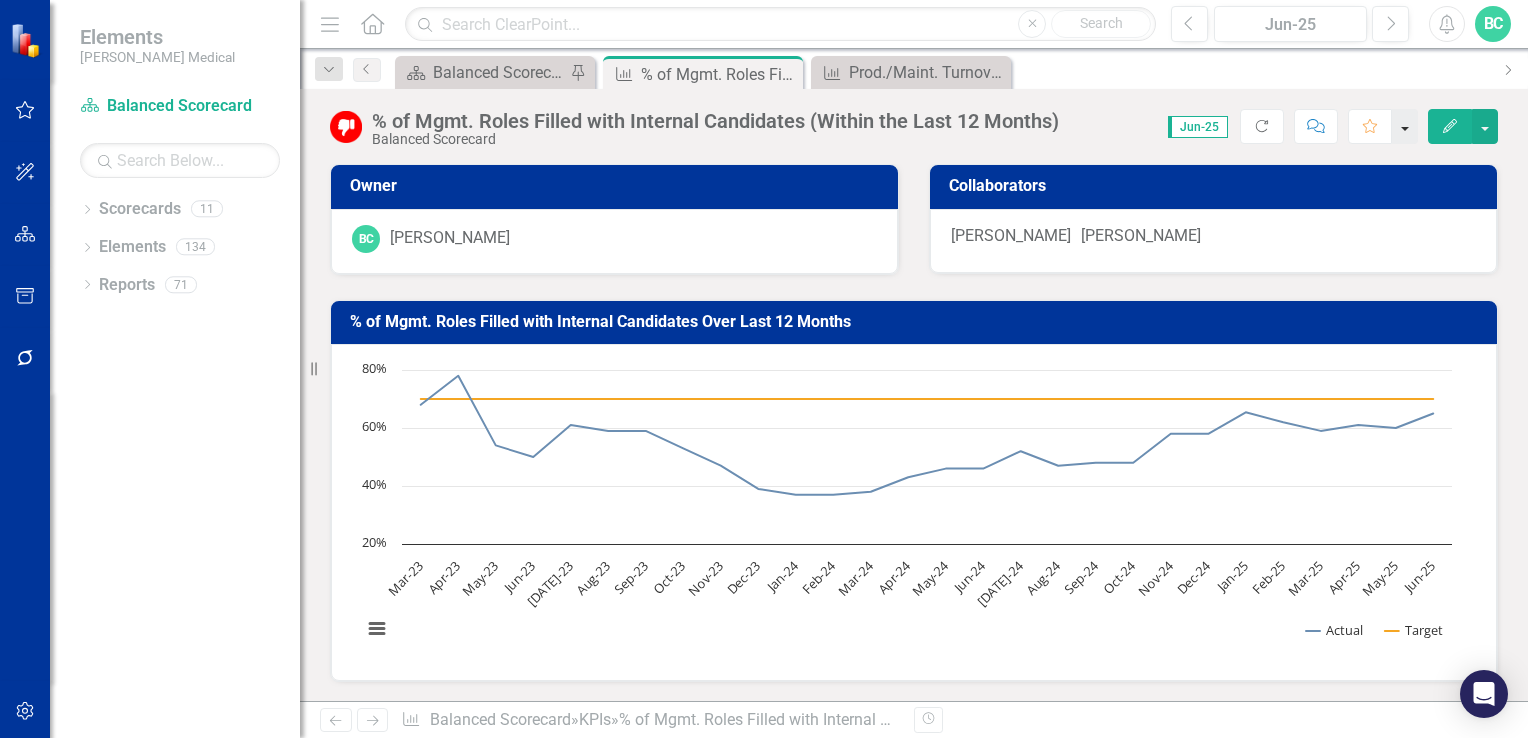 click at bounding box center [1405, 126] 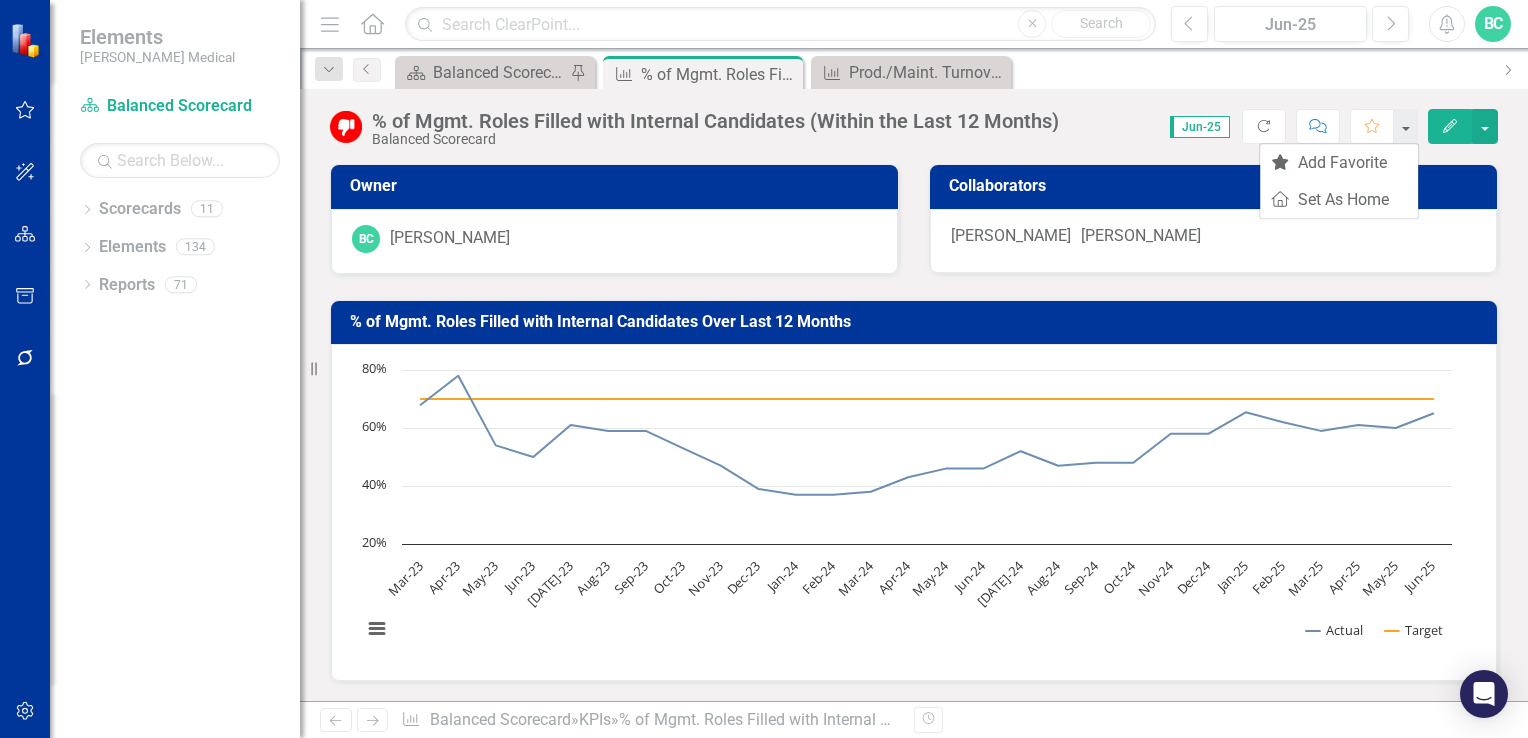 click on "% of Mgmt. Roles Filled with Internal Candidates (Within the Last 12 Months) Balanced Scorecard Score: 0.00 Jun-25 Completed  Refresh Comment Favorite Edit Owner BC [PERSON_NAME] Collaborators [PERSON_NAME] [PERSON_NAME] % of Mgmt. Roles Filled with Internal Candidates Over Last 12 Months Chart Line chart with 2 lines. The chart has 1 X axis displaying categories.  The chart has 1 Y axis displaying values. Data ranges from 37 to 78. Chart context menu Actual Target Mar-23 Apr-23 May-23 Jun-23 [DATE]-23 Aug-23 Sep-23 Oct-23 Nov-23 Dec-23 Jan-24 Feb-24 Mar-24 Apr-24 May-24 Jun-24 [DATE]-24 Aug-24 Sep-24 Oct-24 Nov-24 Dec-24 Jan-25 Feb-25 Mar-25 Apr-25 May-25 Jun-25 40% 60% 80% 20% End of interactive chart. Instructions for Analysis Section Below
The following questions must be answered if the results are  RED :
1.  What is the root cause (i.e., 5Y)?
2.  What is the solution to the problem?
3.  What is the timeline to get the results “green”?
If the results are  GREEN
Analysis Jun-25" at bounding box center [914, 395] 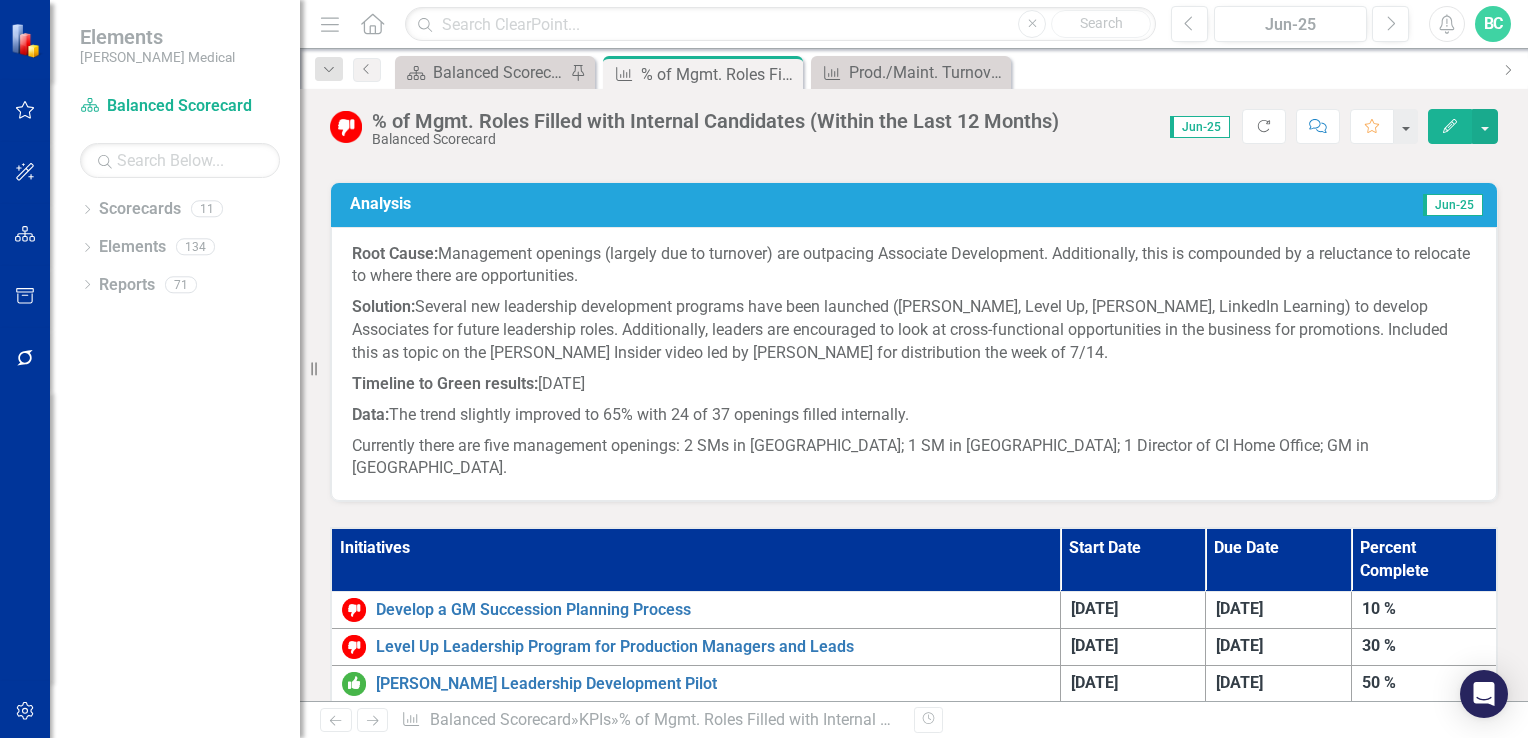 scroll, scrollTop: 750, scrollLeft: 0, axis: vertical 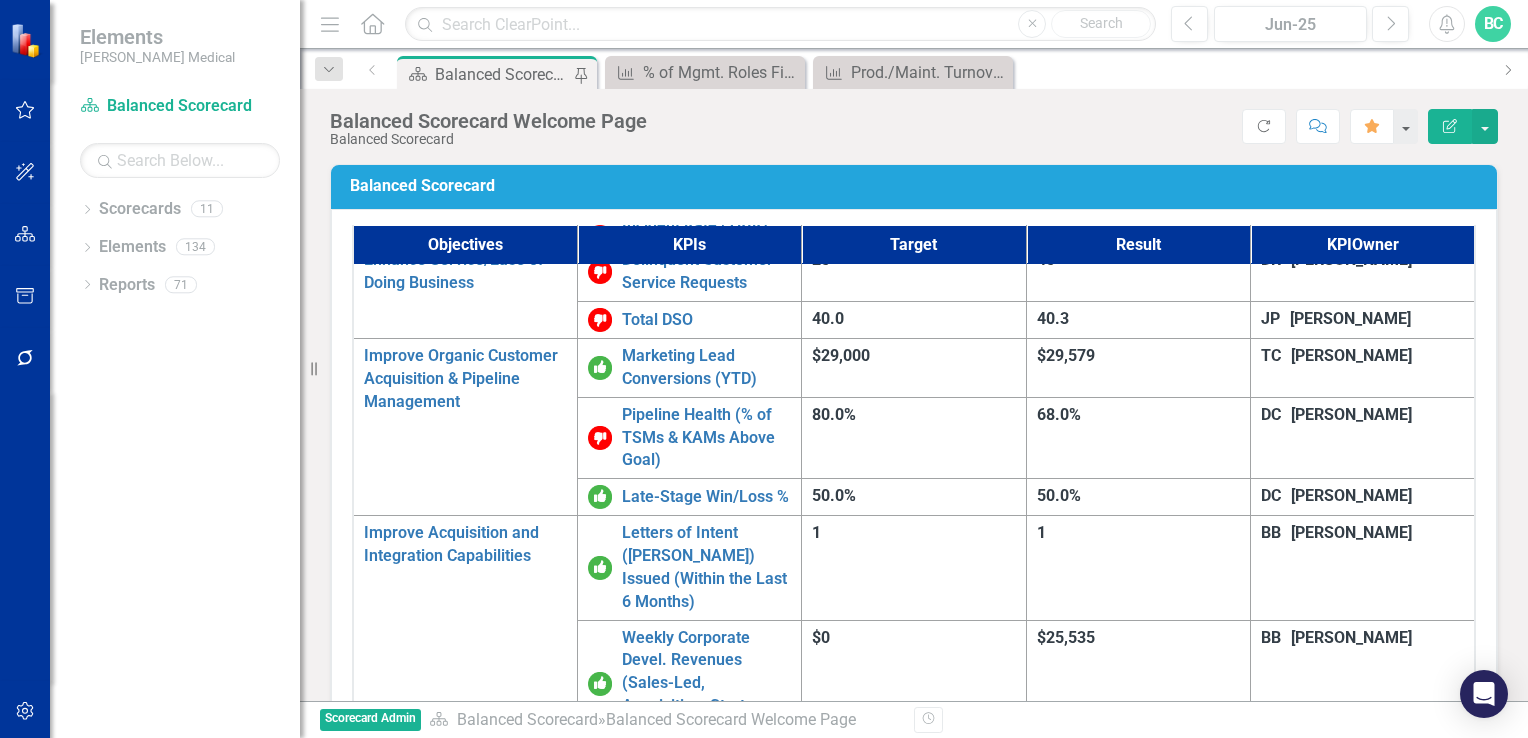 click on "% of Mgmt. Roles Filled with Internal Candidates (Within the Last 12 Months)" at bounding box center [706, 1266] 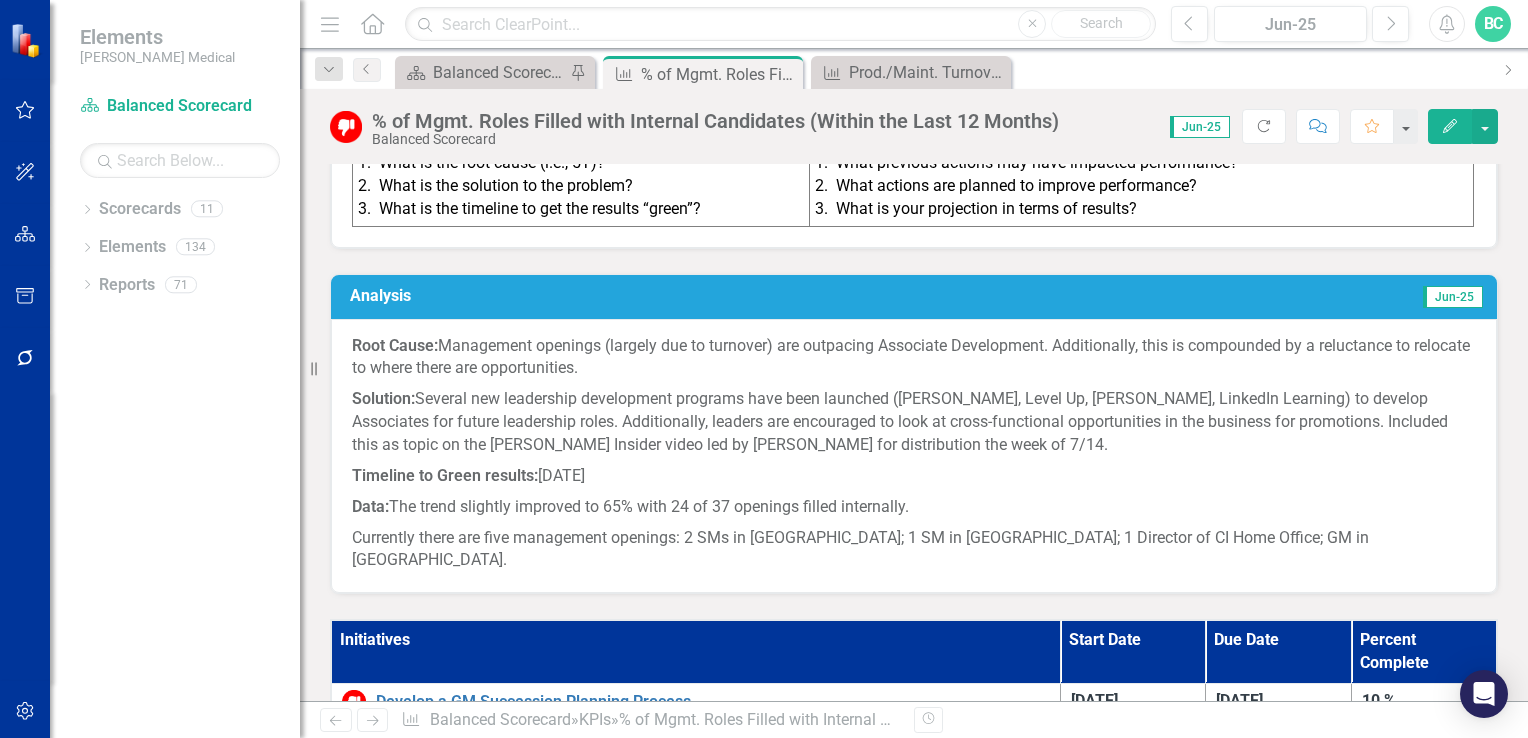 scroll, scrollTop: 685, scrollLeft: 0, axis: vertical 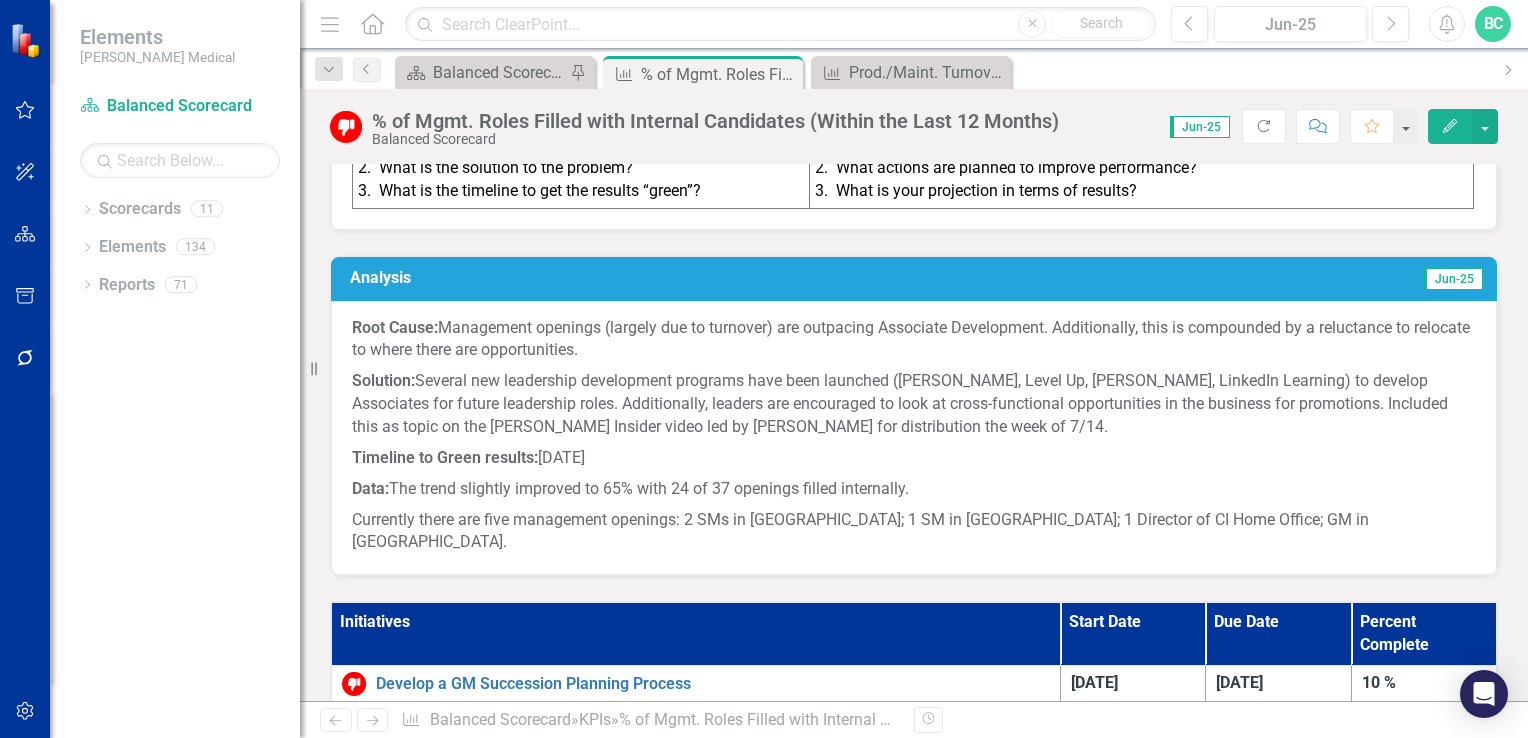 drag, startPoint x: 352, startPoint y: 326, endPoint x: 407, endPoint y: 461, distance: 145.7738 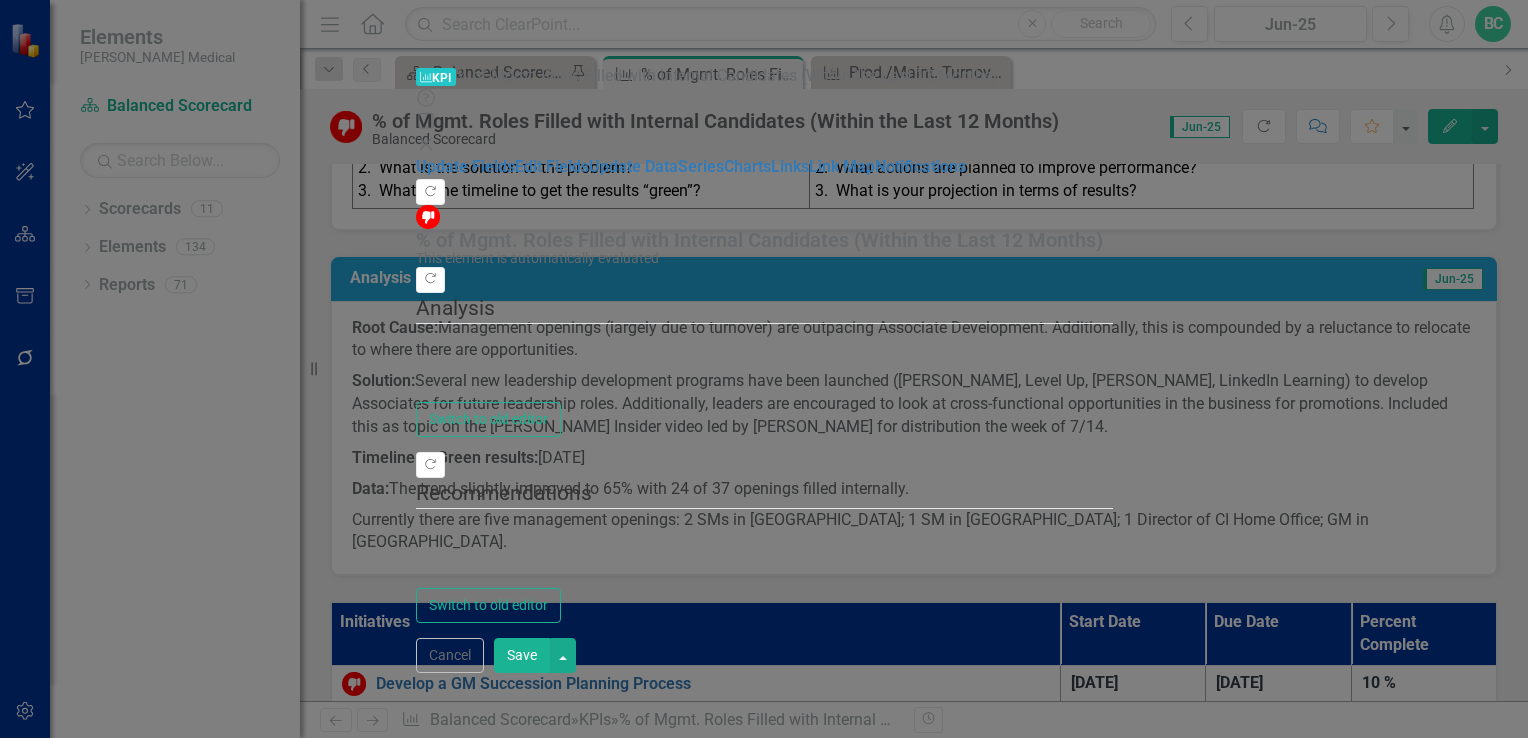 type on "<p><strong>Root Cause:&nbsp;</strong>Management openings (largely due to turnover) are outpacing Associate Development. Additionally, this is compounded by a reluctance to relocate to where there are opportunities.&nbsp;</p>
<p><strong>Solution:&nbsp;</strong>Several new leadership development programs have been launched ([PERSON_NAME], Level Up, Babbel, LinkedIn Learning) to develop Associates for future leadership roles. Additionally, leaders are encouraged to look at cross-functional opportunities in the business for promotions. Included this as topic on the [PERSON_NAME] Insider video led by [PERSON_NAME] for distribution the week of 7/14.</p>
<p><strong>Timeline to Green results:&nbsp;</strong>[DATE]</p>
<p><strong>Data: </strong>The trend slightly improved to 65% with 24 of 37 openings filled internally.&nbsp;</p>
<p>Currently there are five management openings: 2 SMs in [GEOGRAPHIC_DATA]; 1 SM in [GEOGRAPHIC_DATA]; 1 Director of CI Home Office; GM in [GEOGRAPHIC_DATA]</p>" 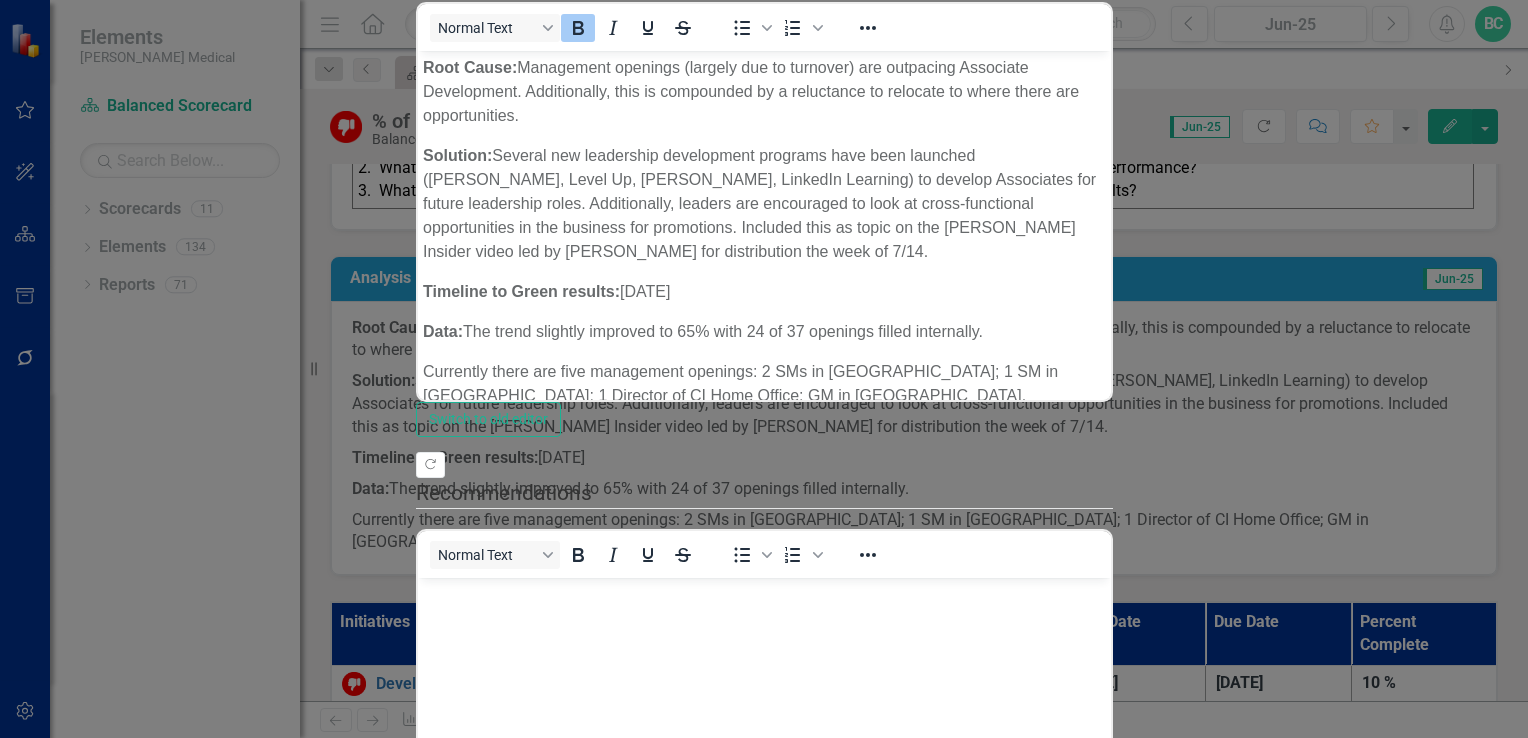 scroll, scrollTop: 0, scrollLeft: 0, axis: both 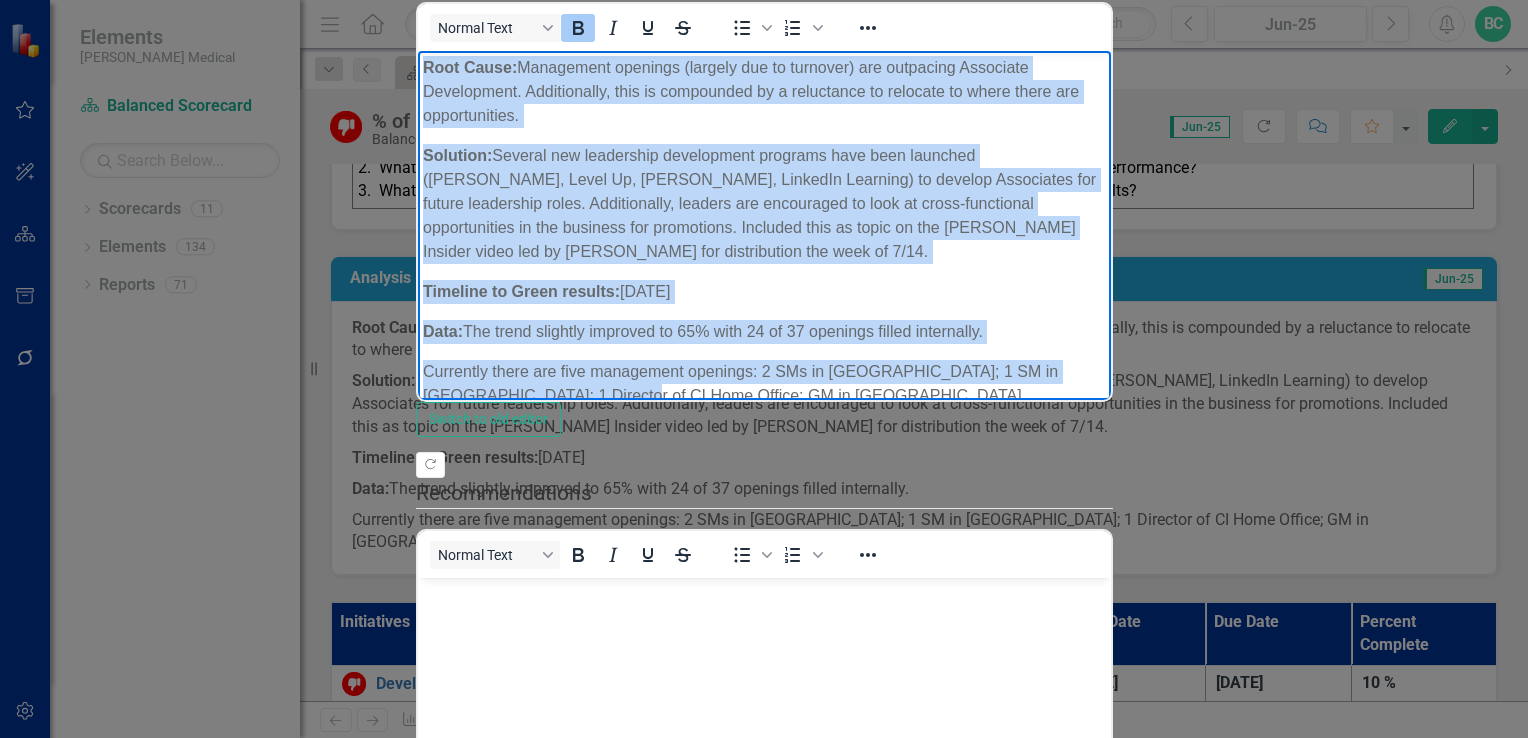 drag, startPoint x: 421, startPoint y: 74, endPoint x: 1238, endPoint y: 285, distance: 843.8068 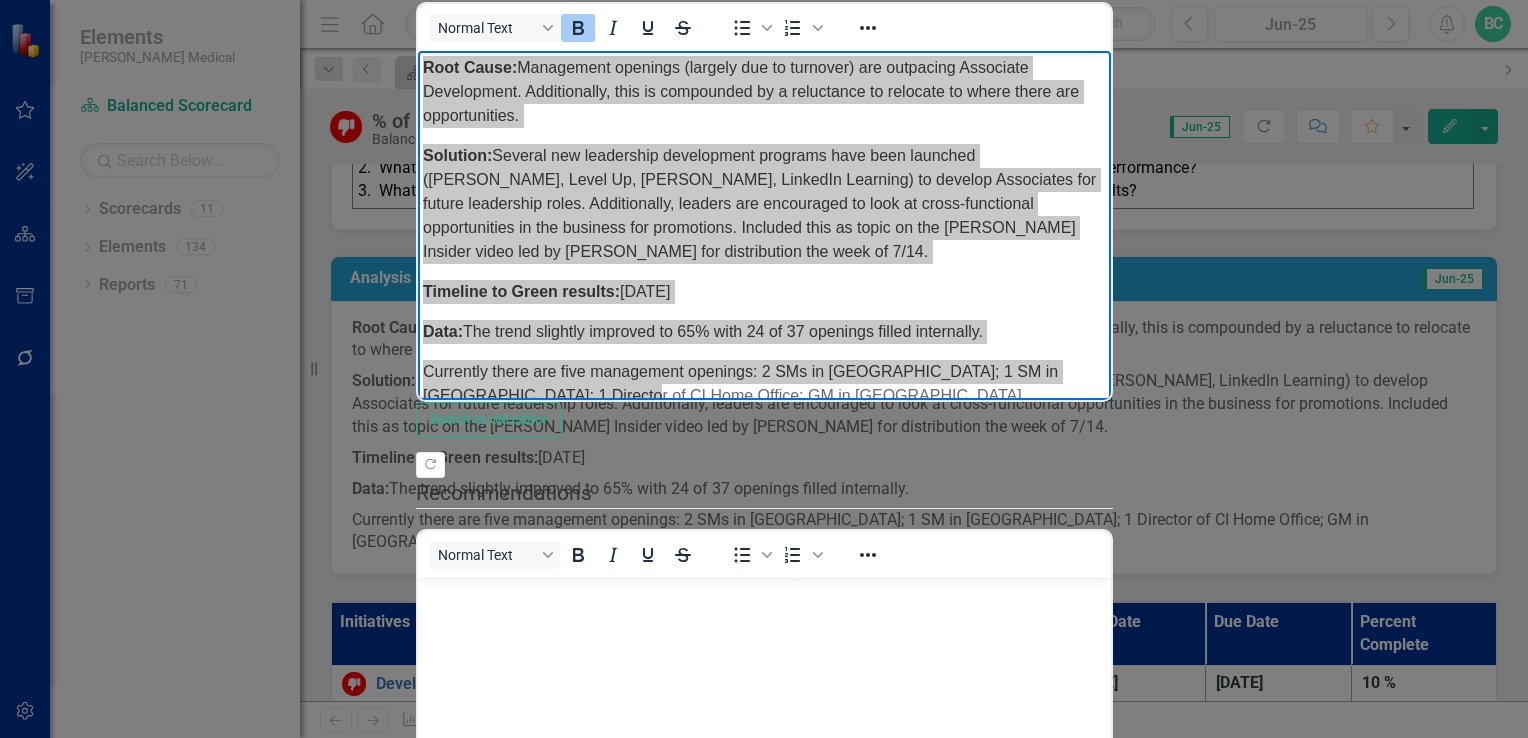 click on "Save" at bounding box center (522, 996) 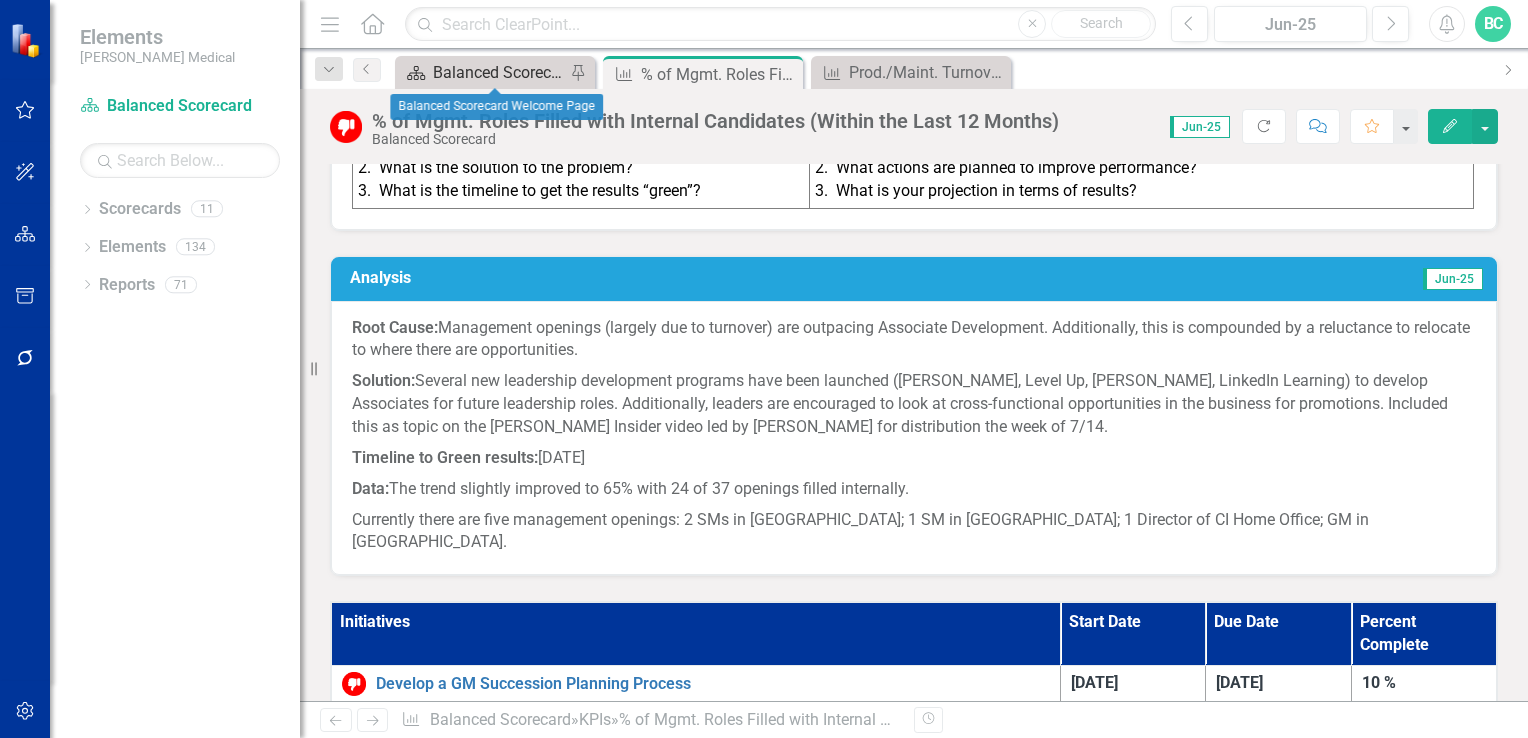 click on "Balanced Scorecard Welcome Page" at bounding box center (499, 72) 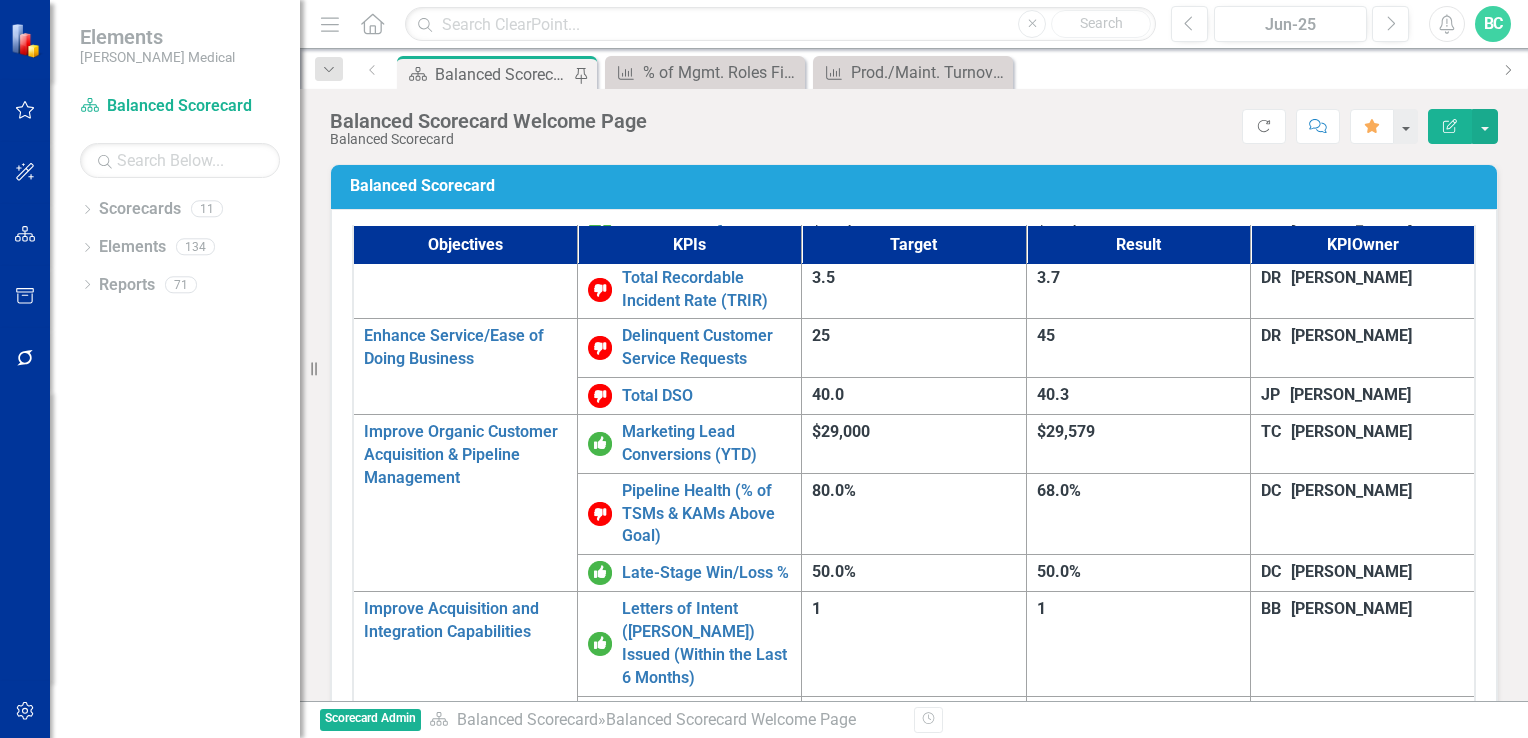 scroll, scrollTop: 1268, scrollLeft: 0, axis: vertical 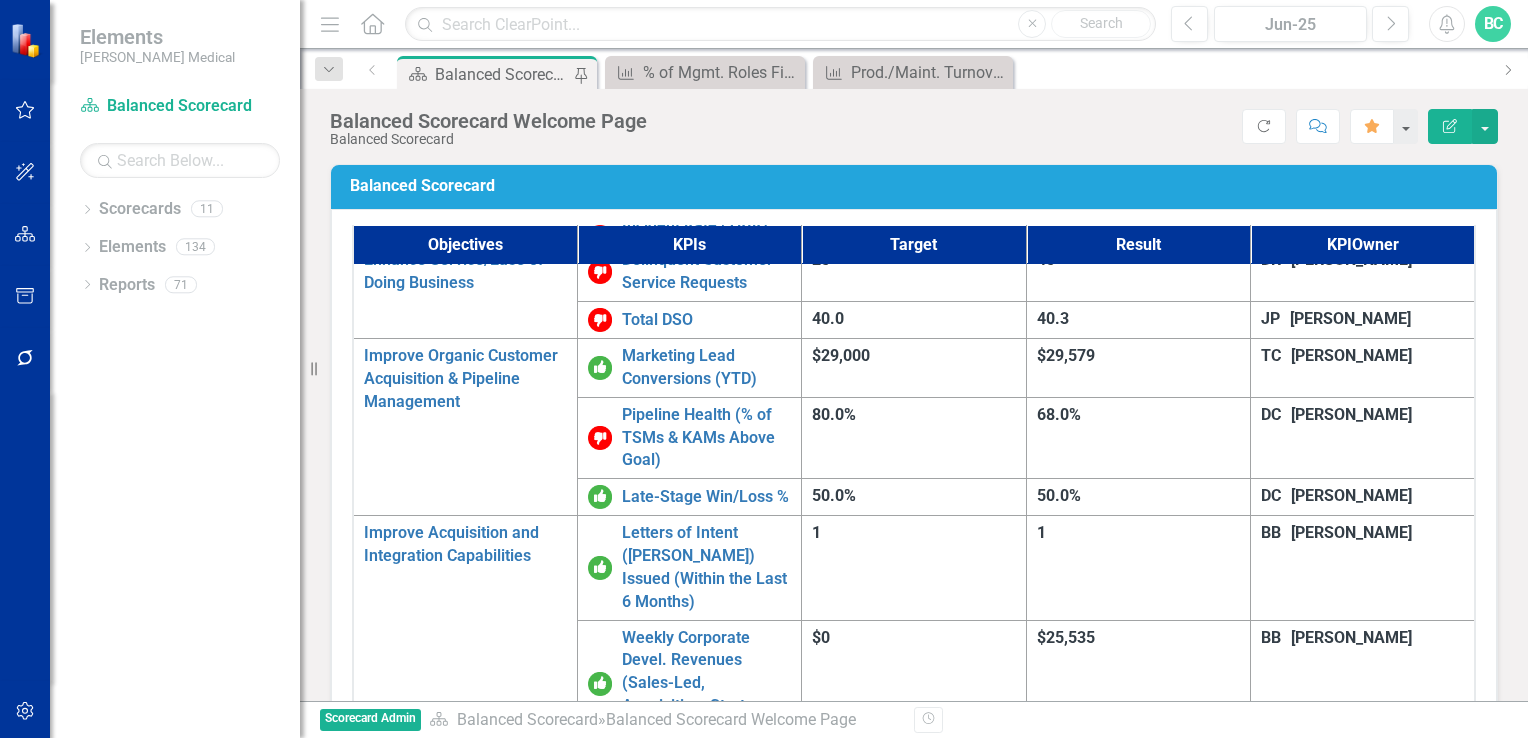 click on "Overall Associate Turnover" at bounding box center [706, 1349] 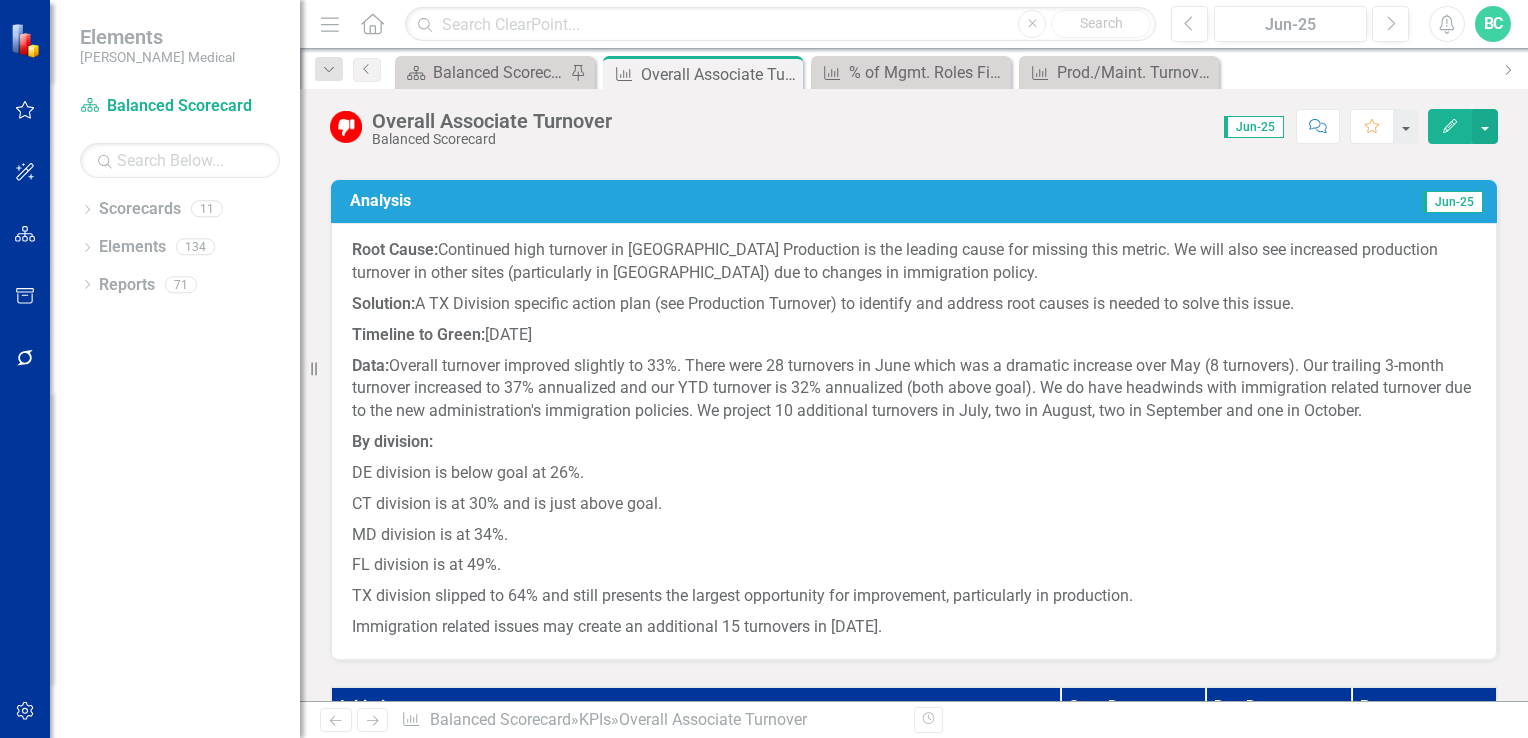 scroll, scrollTop: 788, scrollLeft: 0, axis: vertical 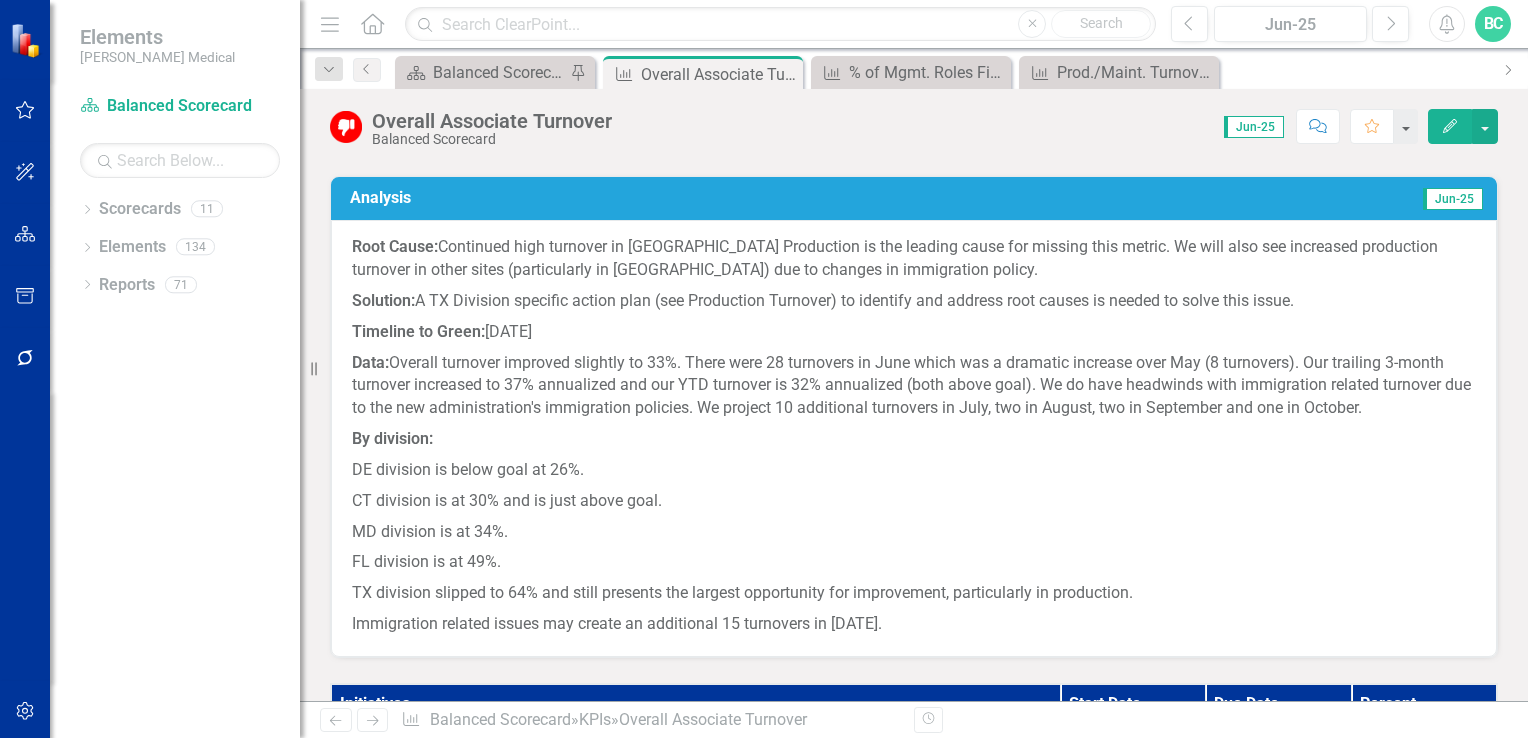 click 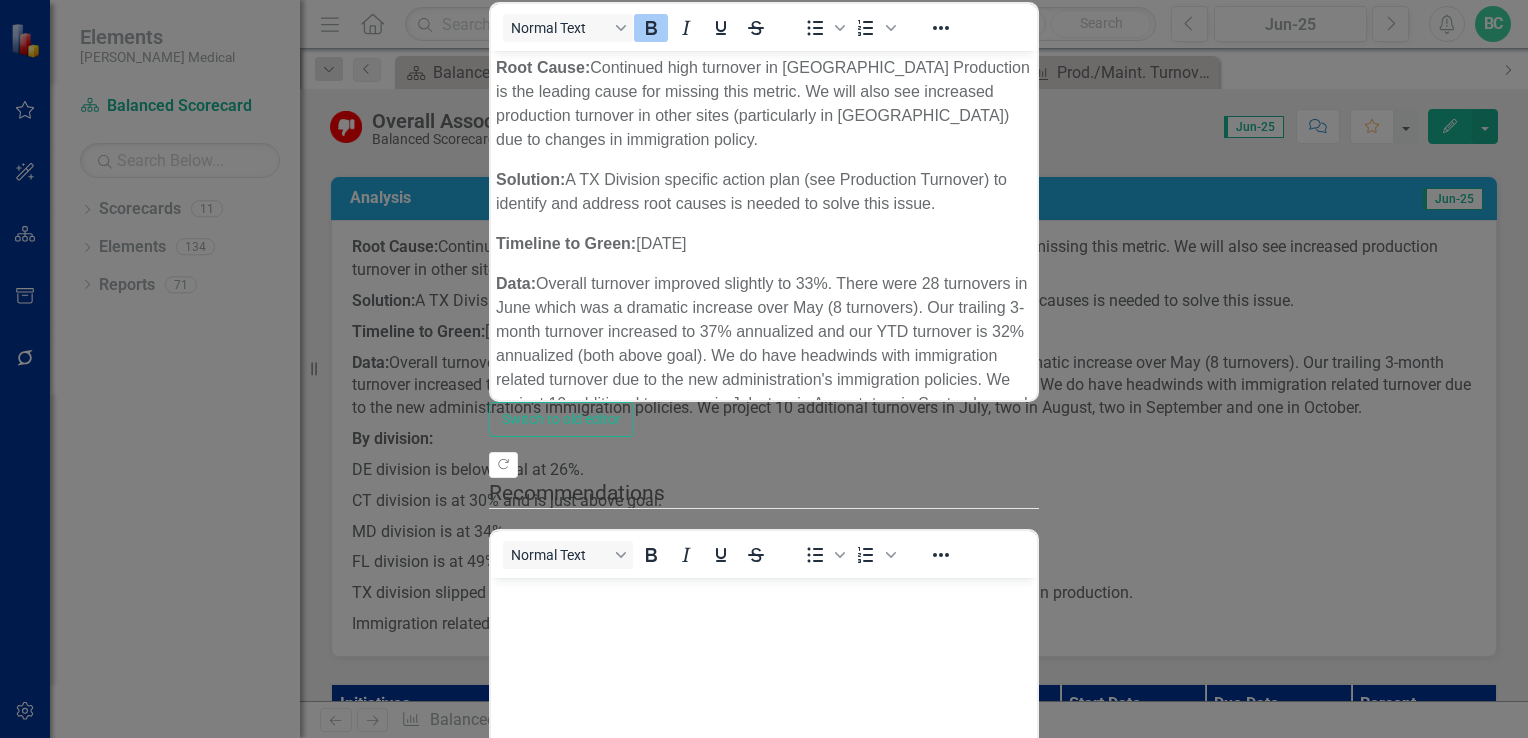 scroll, scrollTop: 0, scrollLeft: 0, axis: both 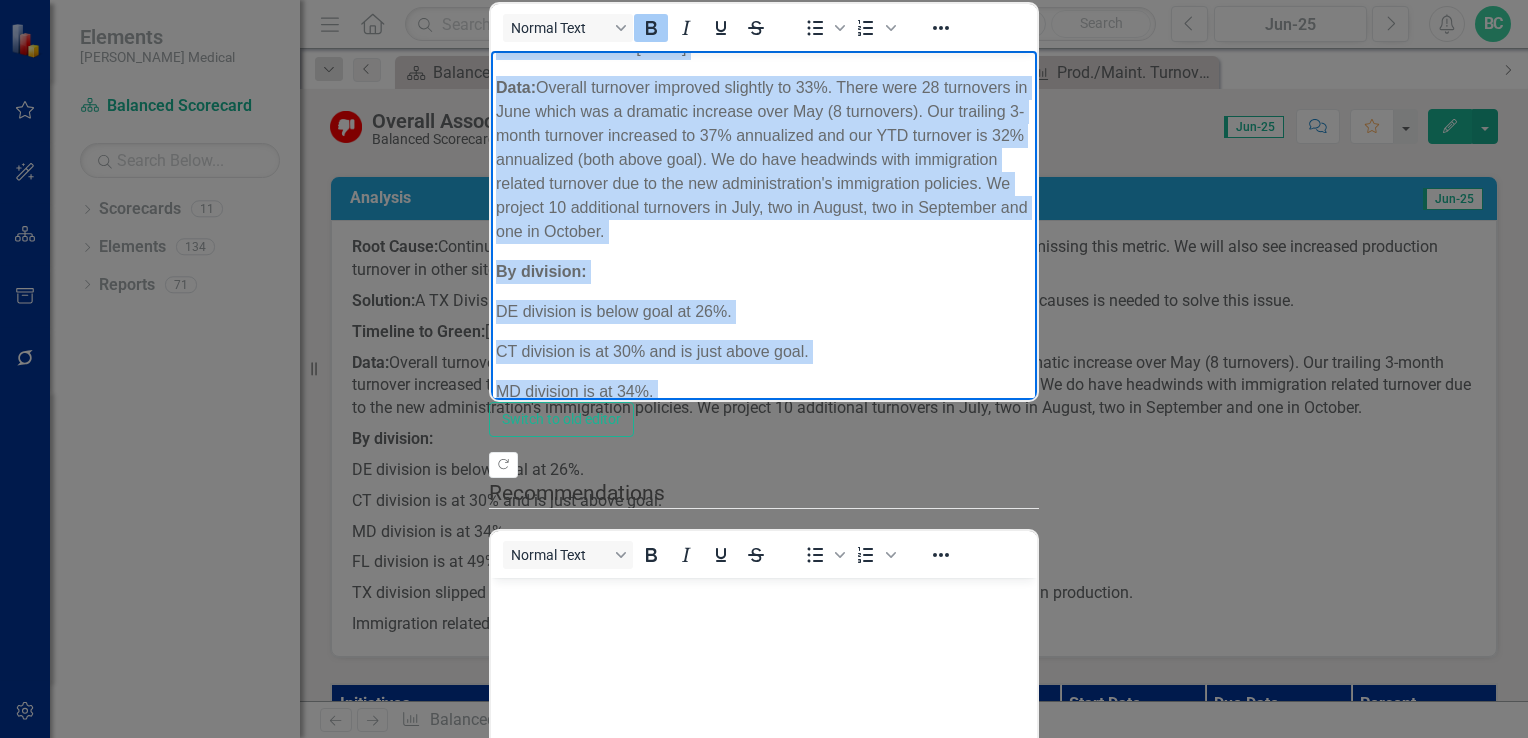 drag, startPoint x: 497, startPoint y: 68, endPoint x: 1030, endPoint y: 374, distance: 614.5934 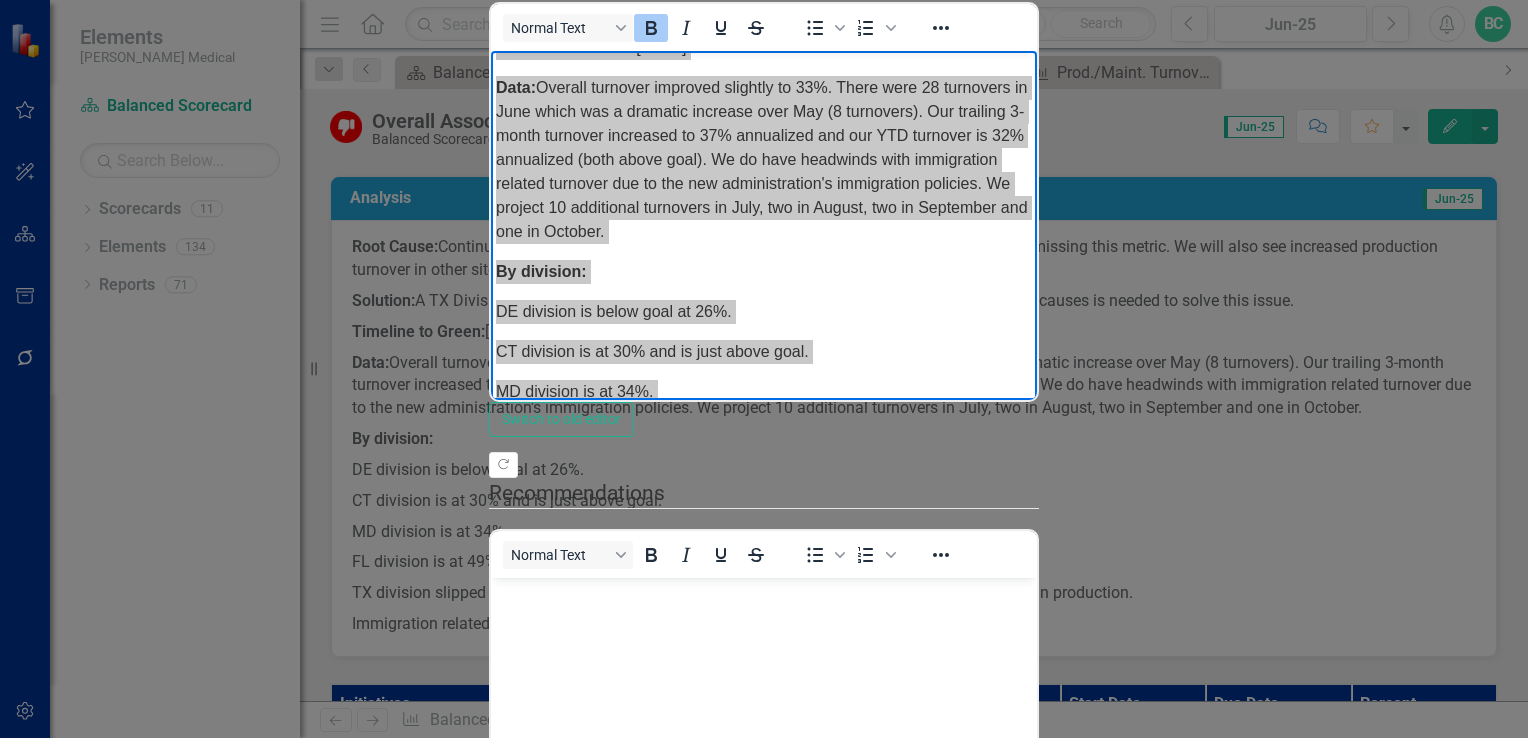 click on "Save" at bounding box center [595, 996] 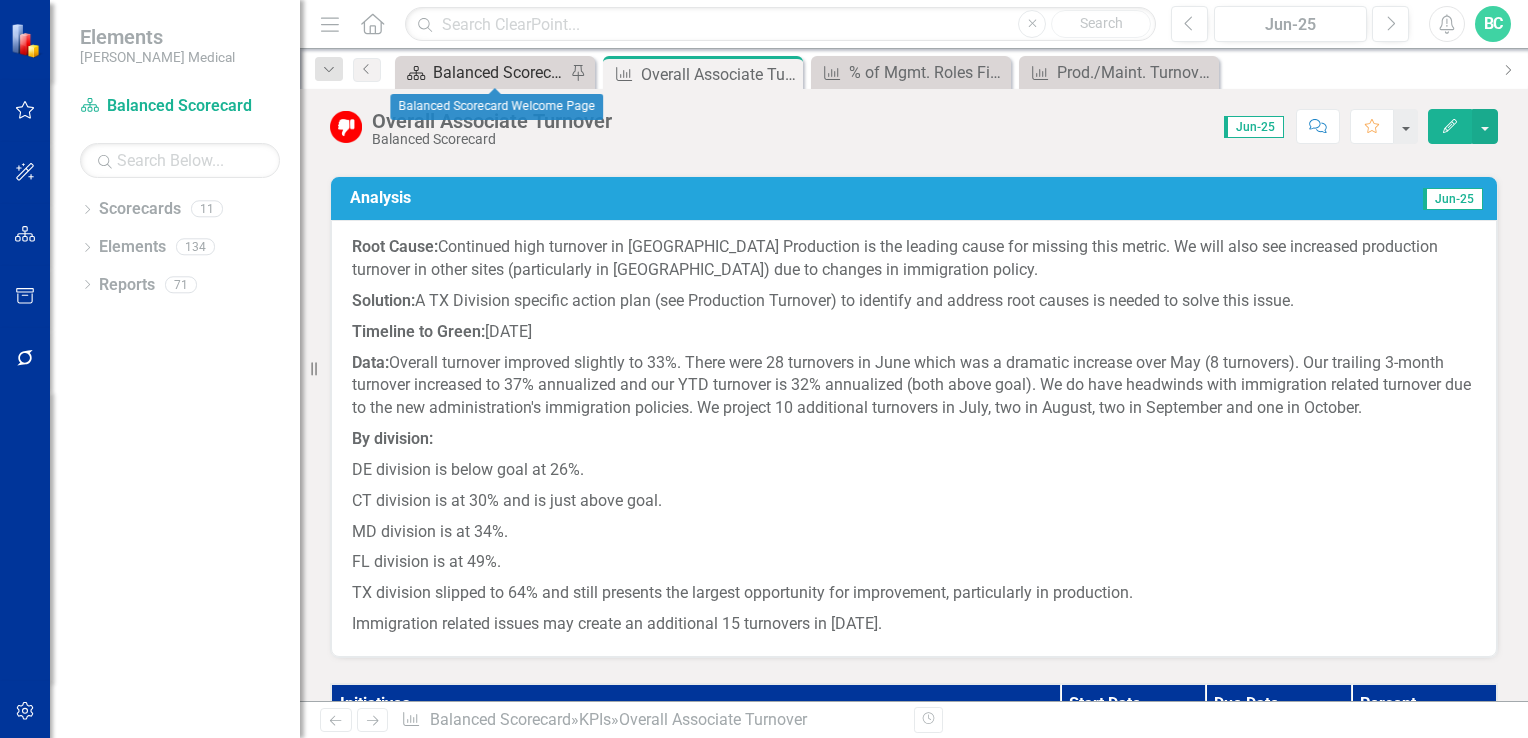 click on "Balanced Scorecard Welcome Page" at bounding box center [499, 72] 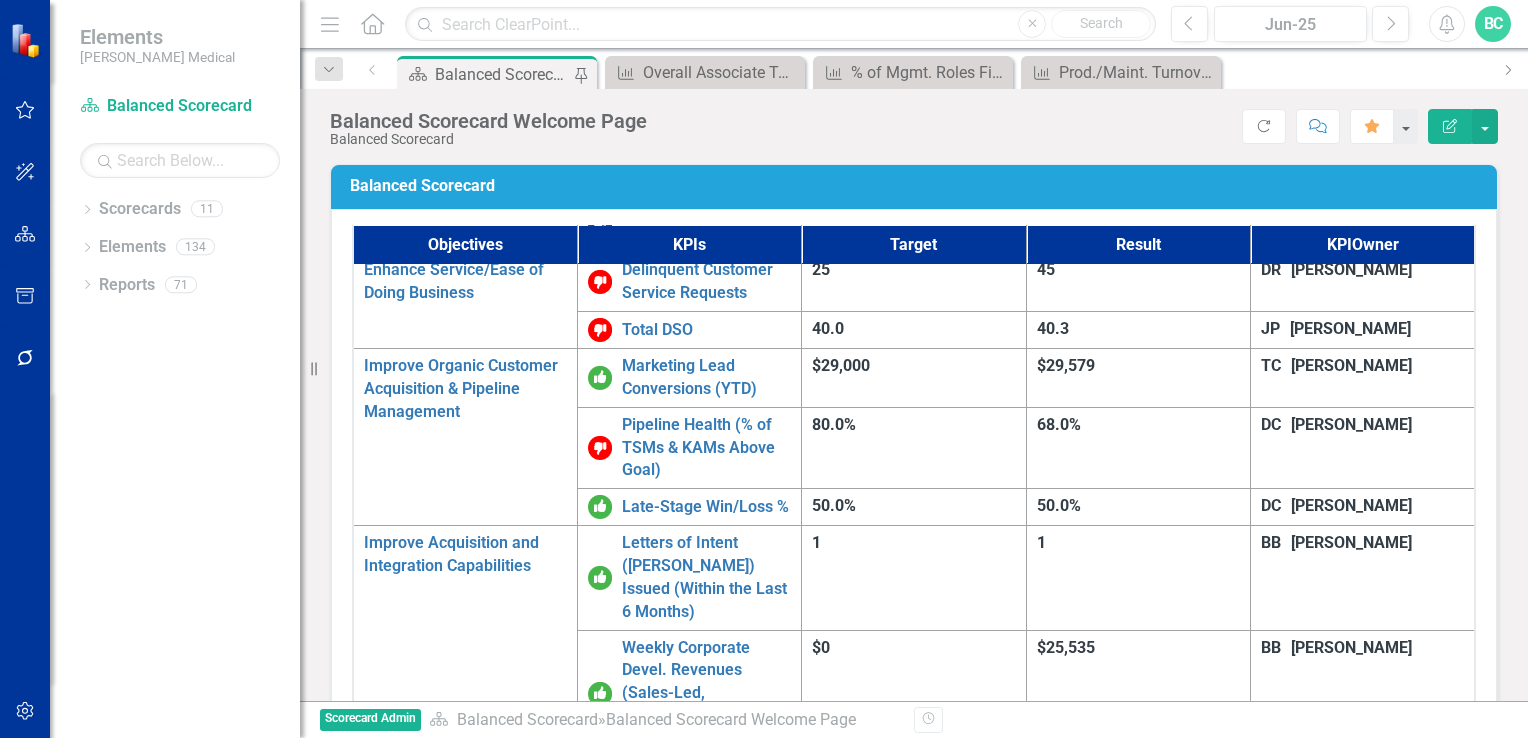 scroll, scrollTop: 1268, scrollLeft: 0, axis: vertical 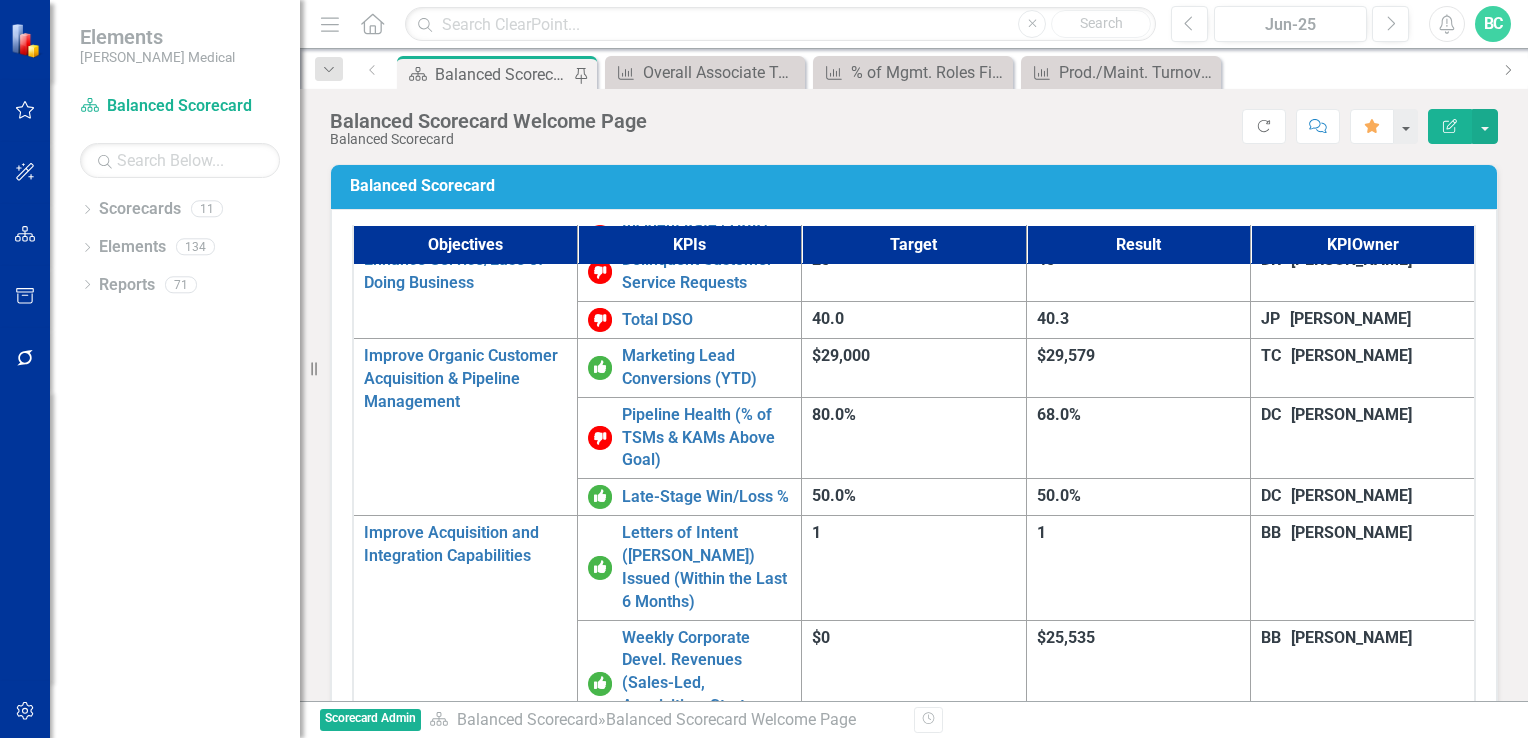 click on "Sales Turnover (TSM/KAM)" at bounding box center (706, 1407) 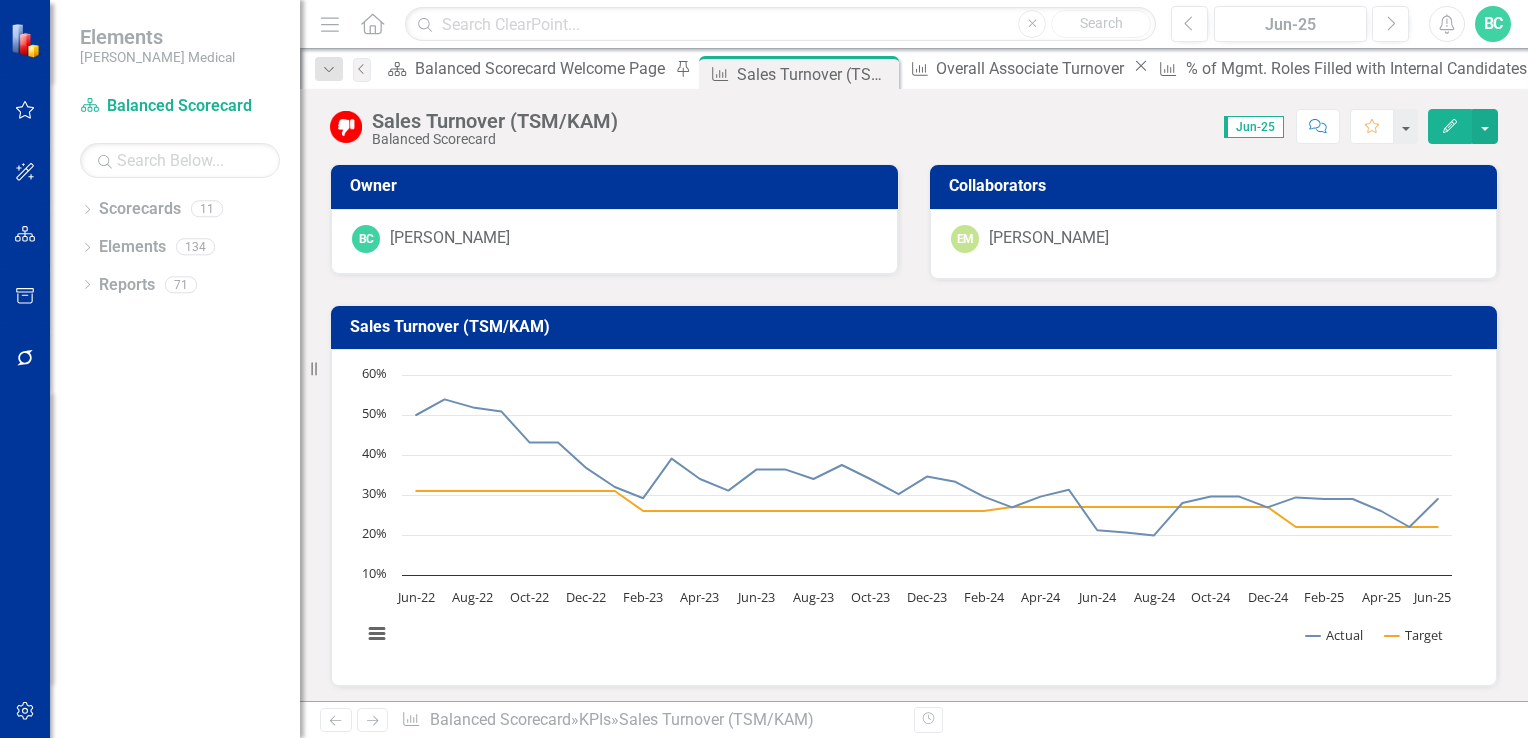 click on "Edit" at bounding box center (1450, 126) 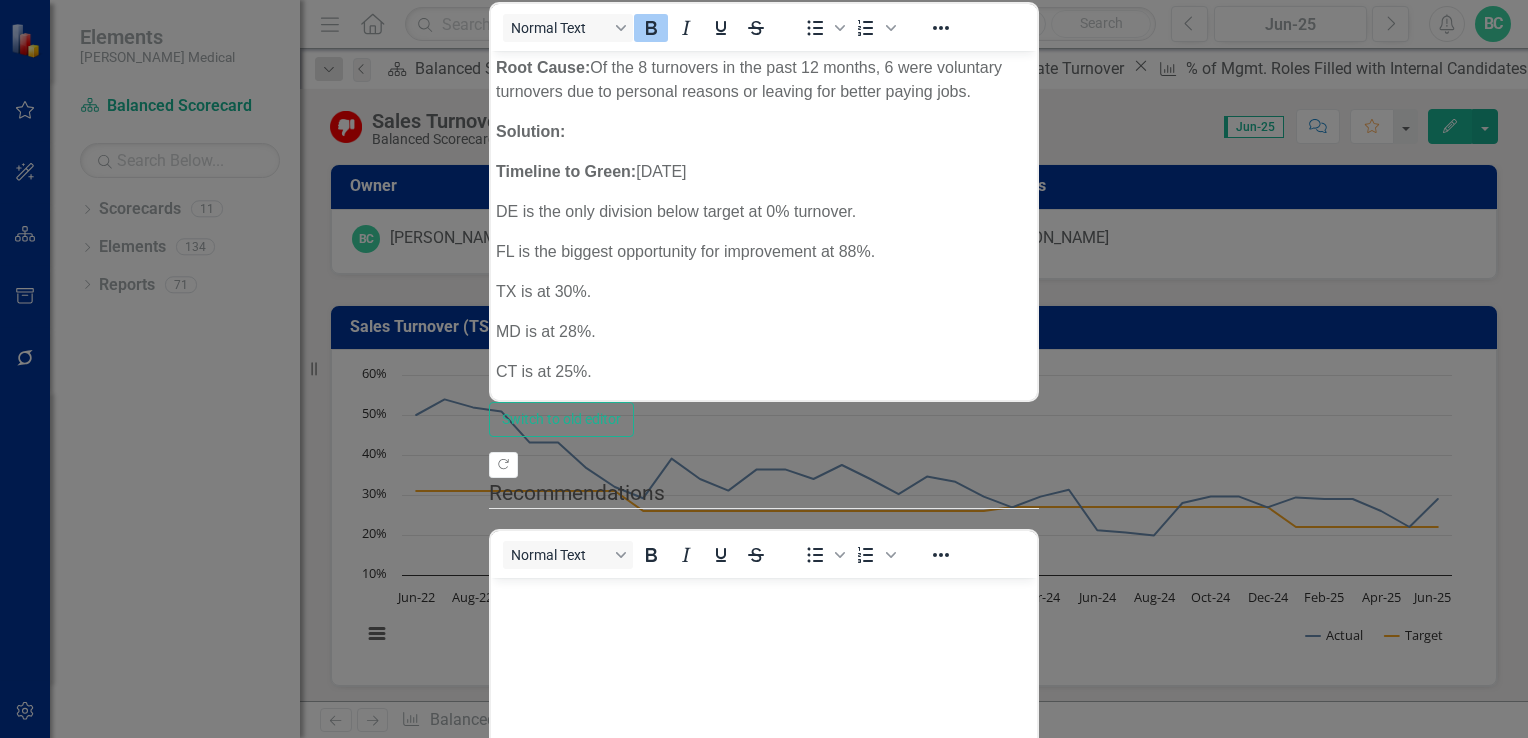 scroll, scrollTop: 0, scrollLeft: 0, axis: both 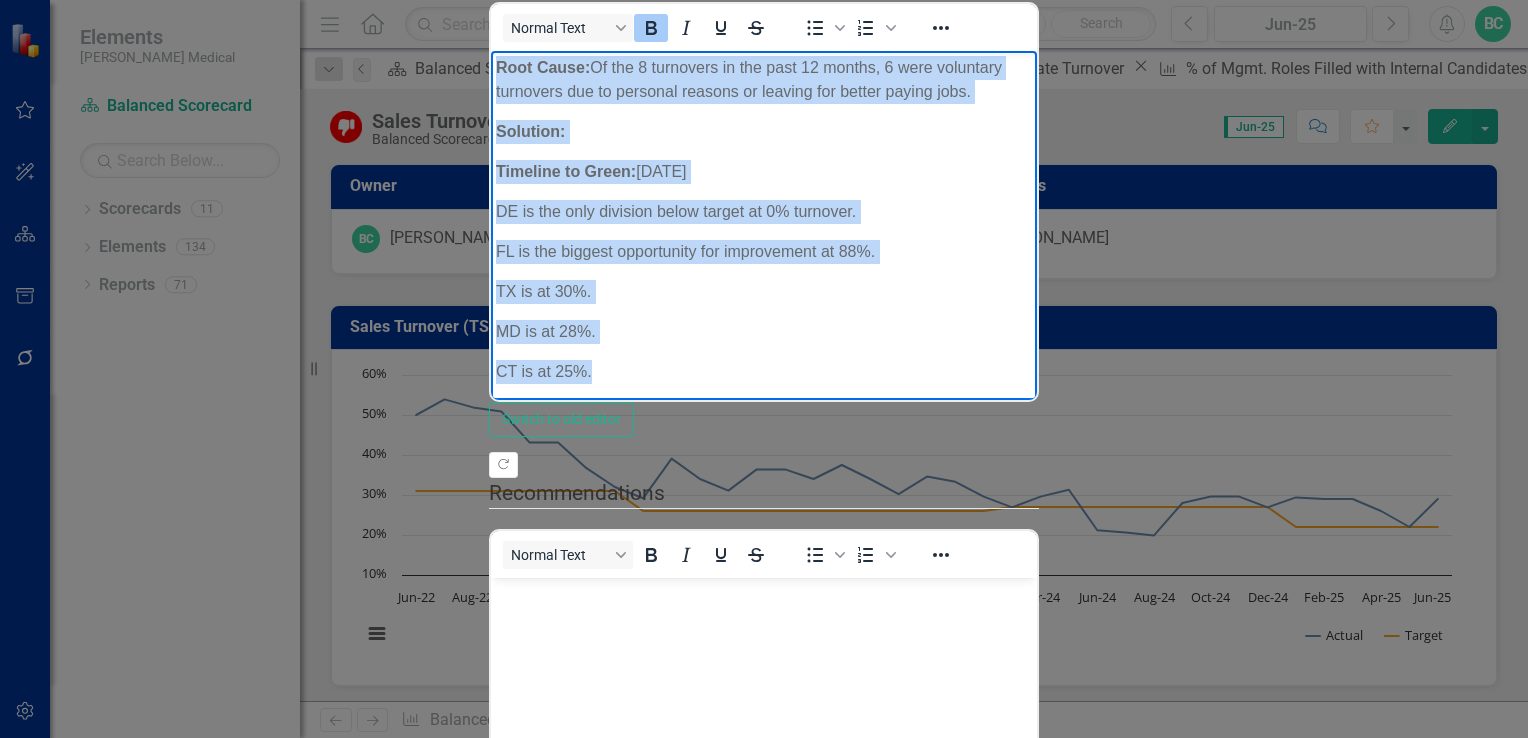 drag, startPoint x: 600, startPoint y: 372, endPoint x: 493, endPoint y: 64, distance: 326.05673 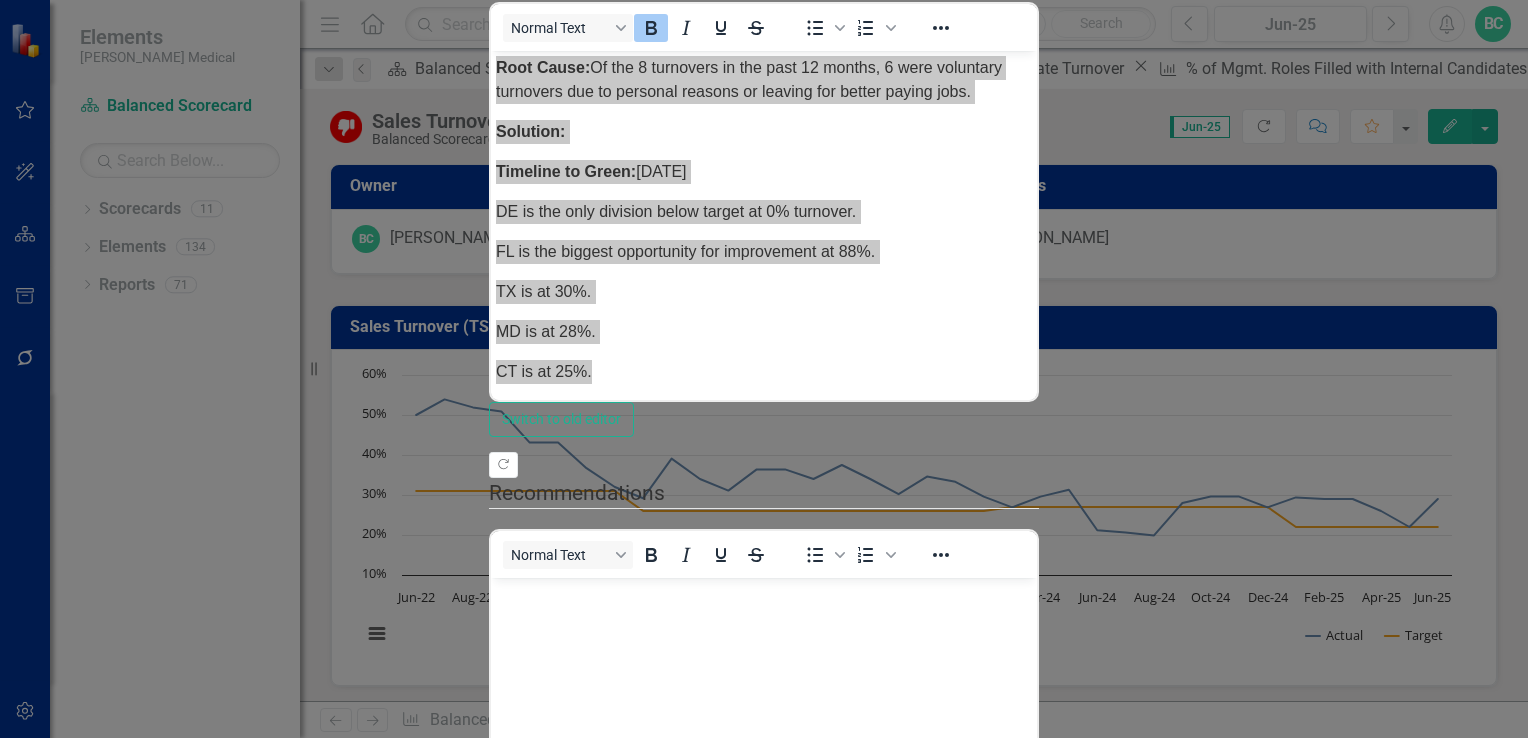 click on "Save" at bounding box center (595, 996) 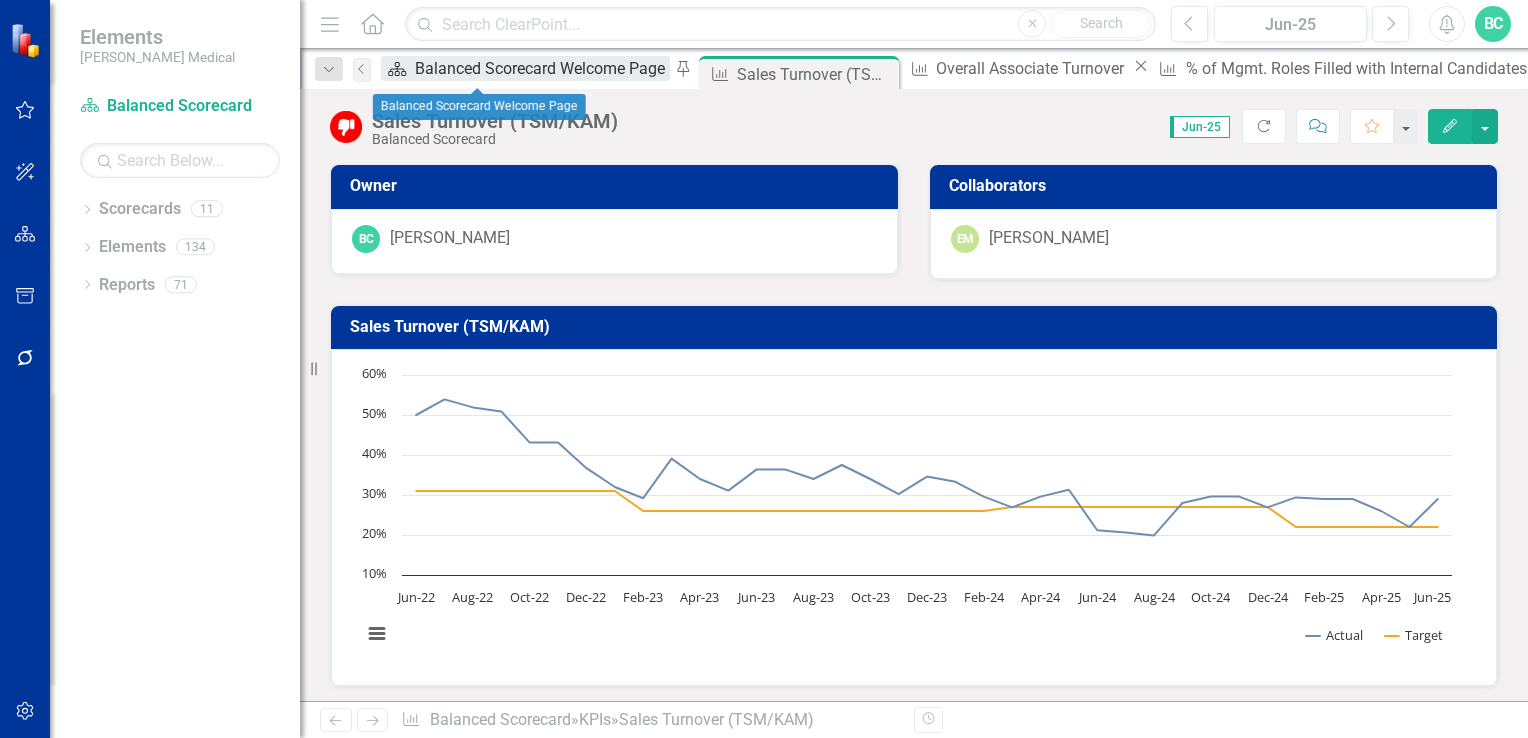 click on "Balanced Scorecard Welcome Page" at bounding box center [542, 68] 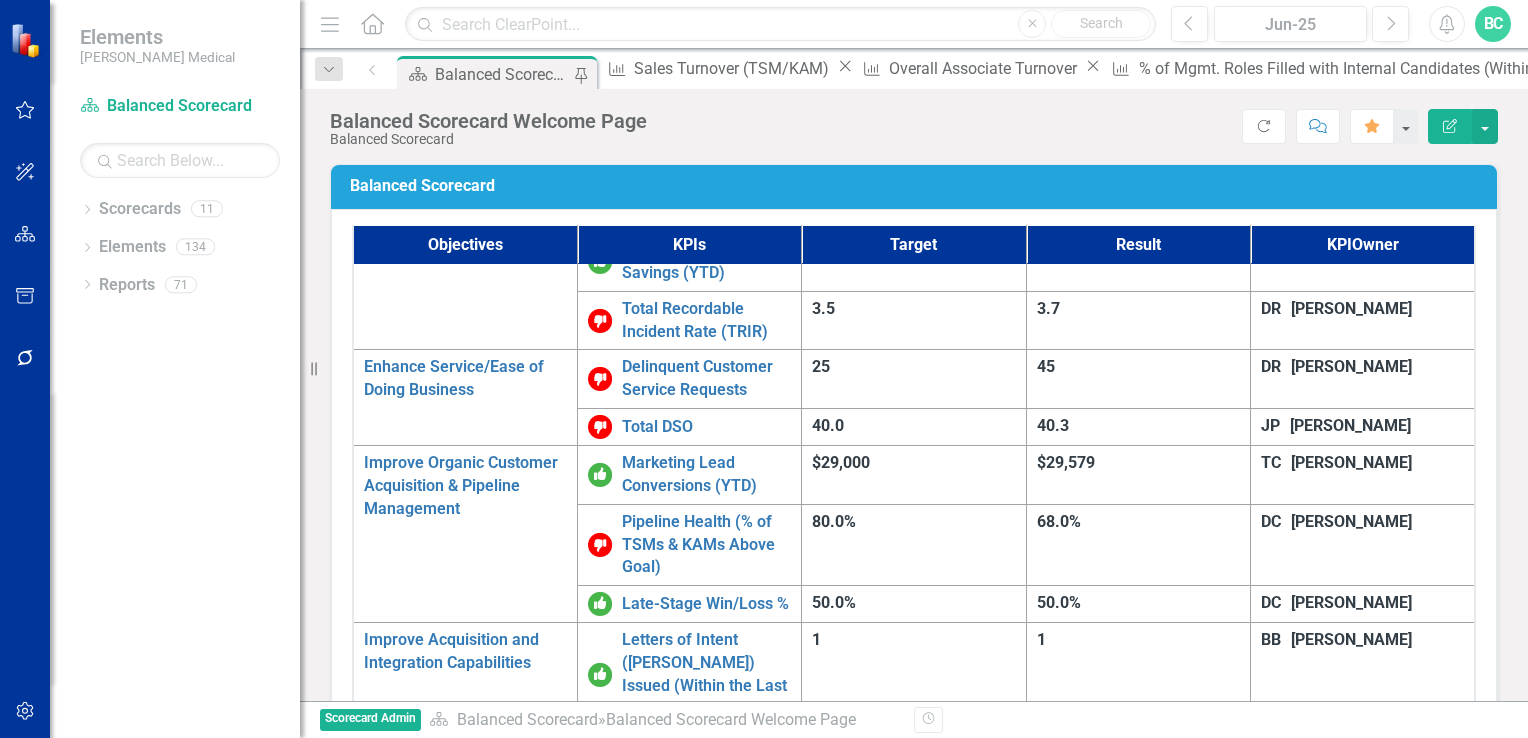 scroll, scrollTop: 1218, scrollLeft: 0, axis: vertical 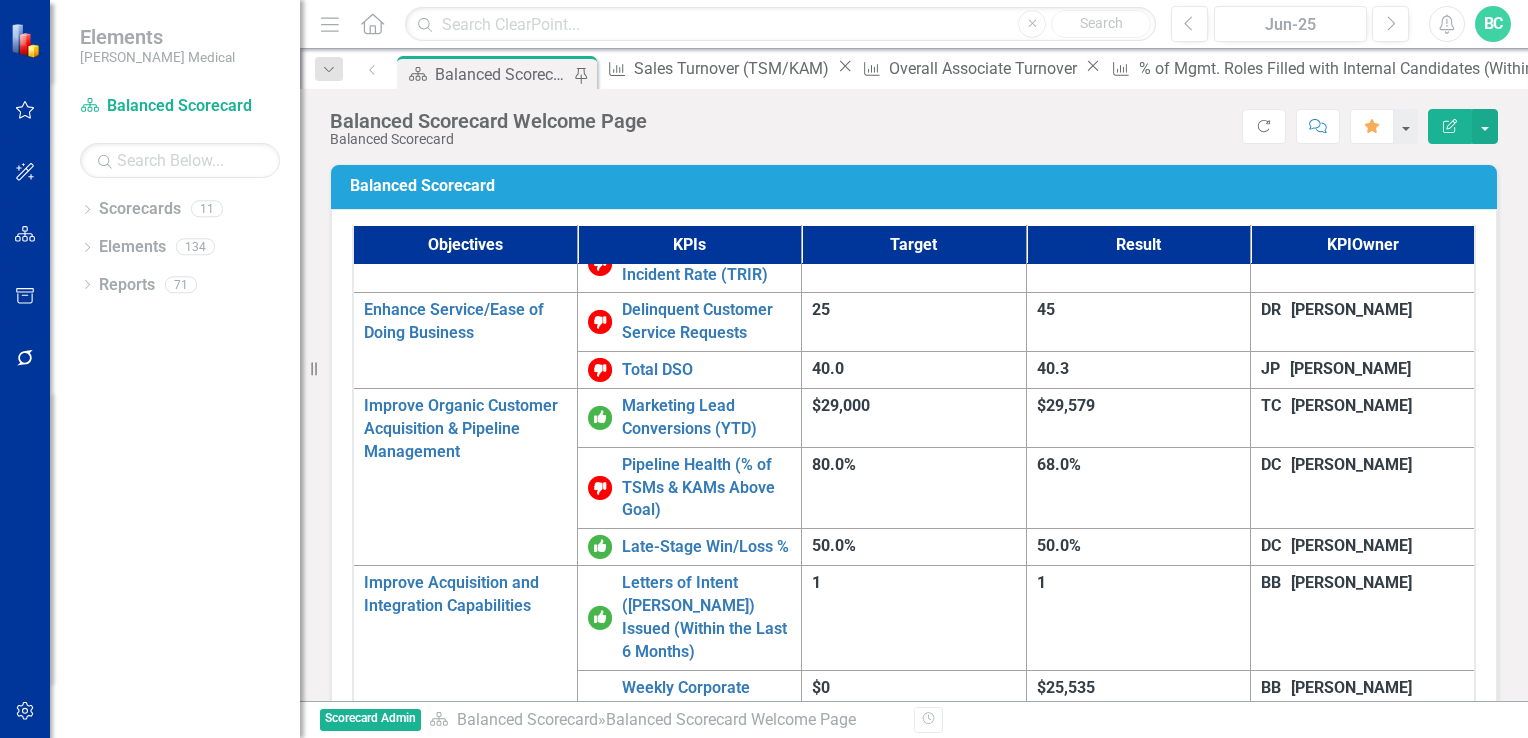 click on "Service Turnover" at bounding box center (706, 1505) 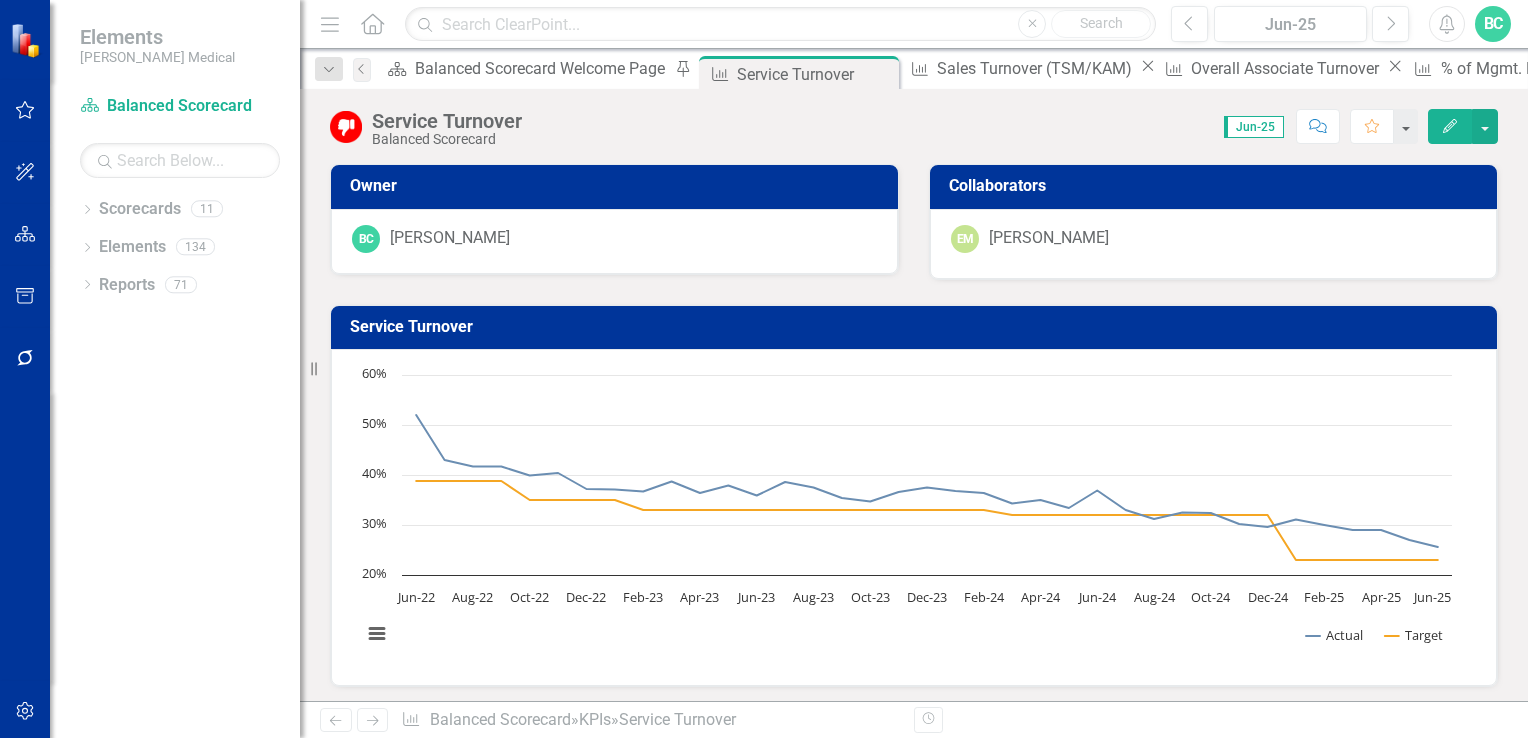 click on "Edit" 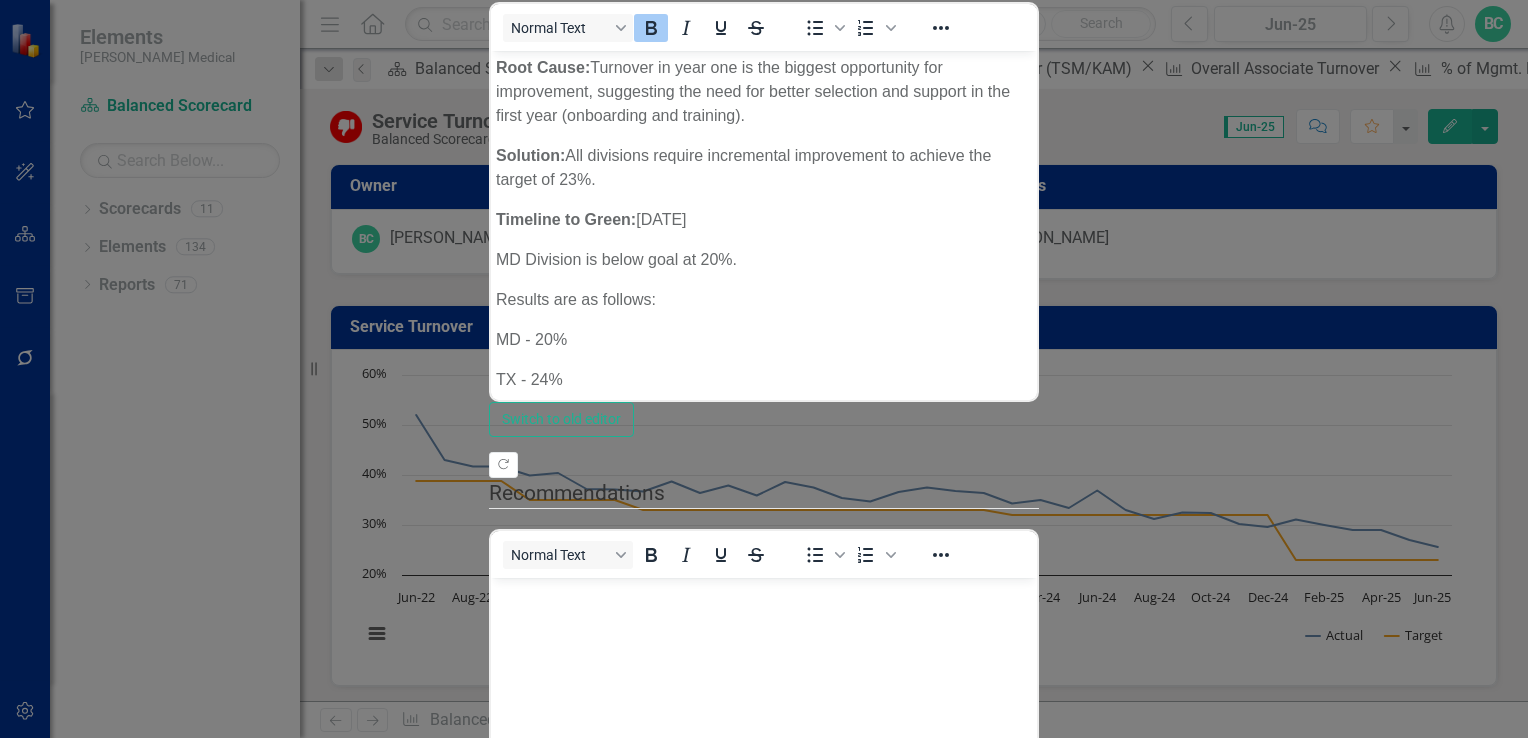 scroll, scrollTop: 0, scrollLeft: 0, axis: both 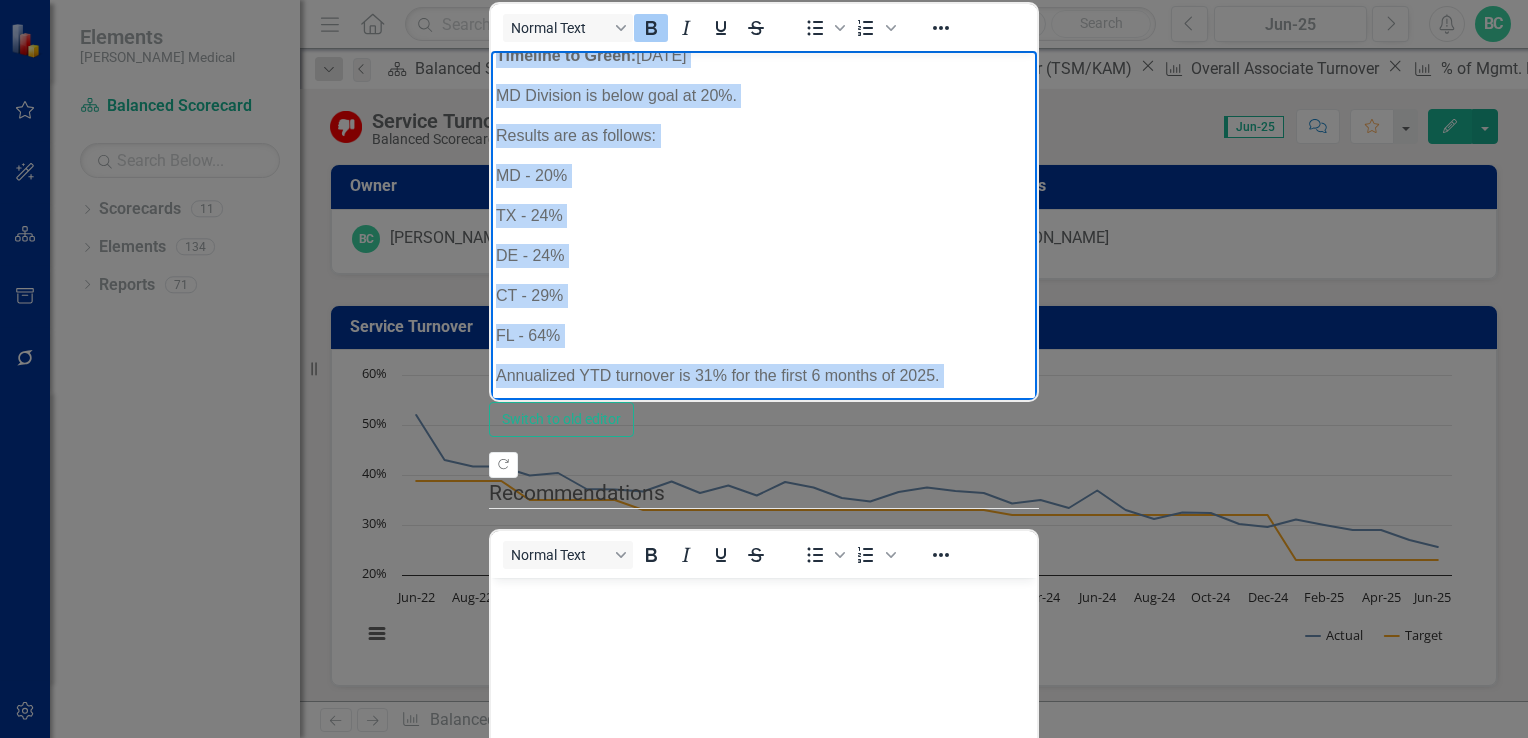 drag, startPoint x: 496, startPoint y: 69, endPoint x: 811, endPoint y: 388, distance: 448.31464 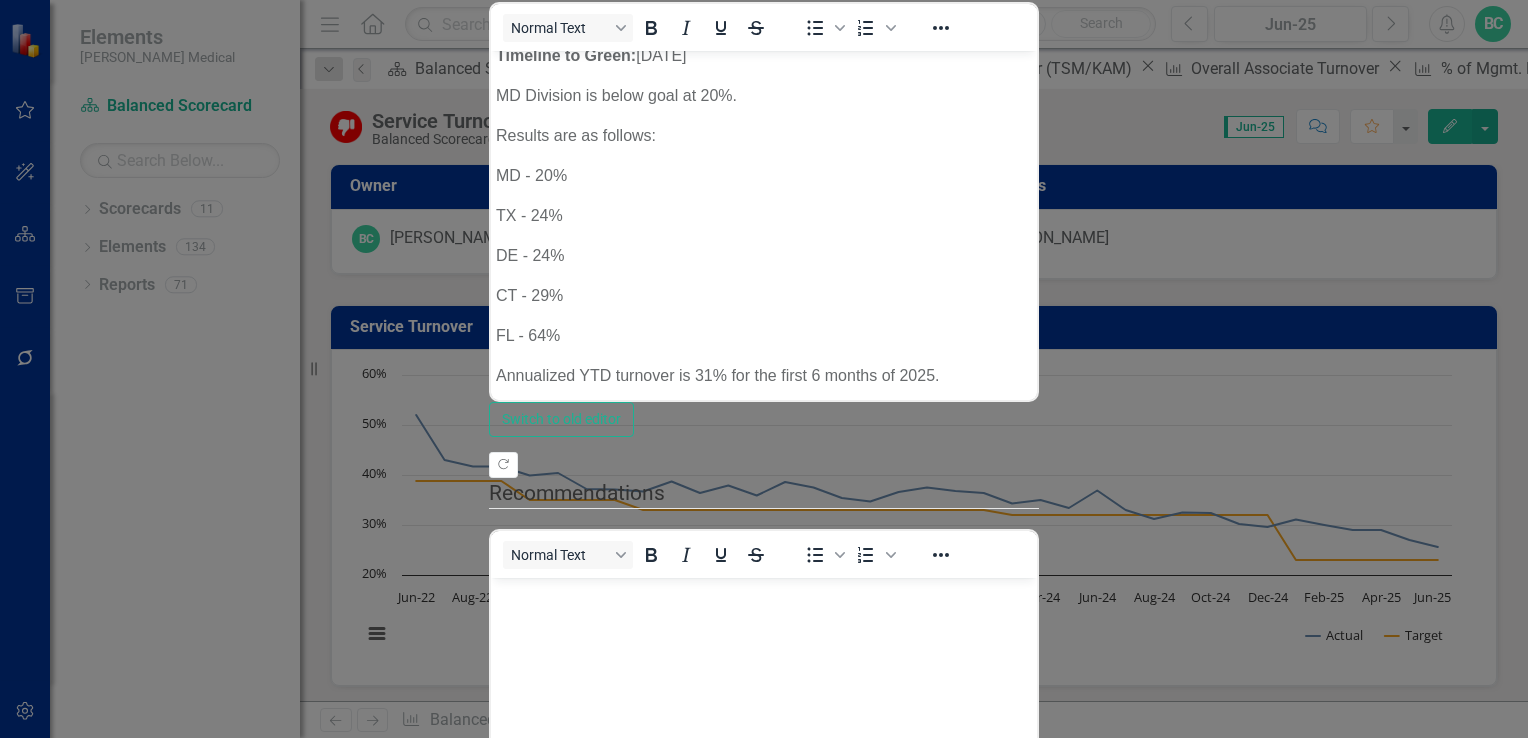 click on "Save" at bounding box center (595, 996) 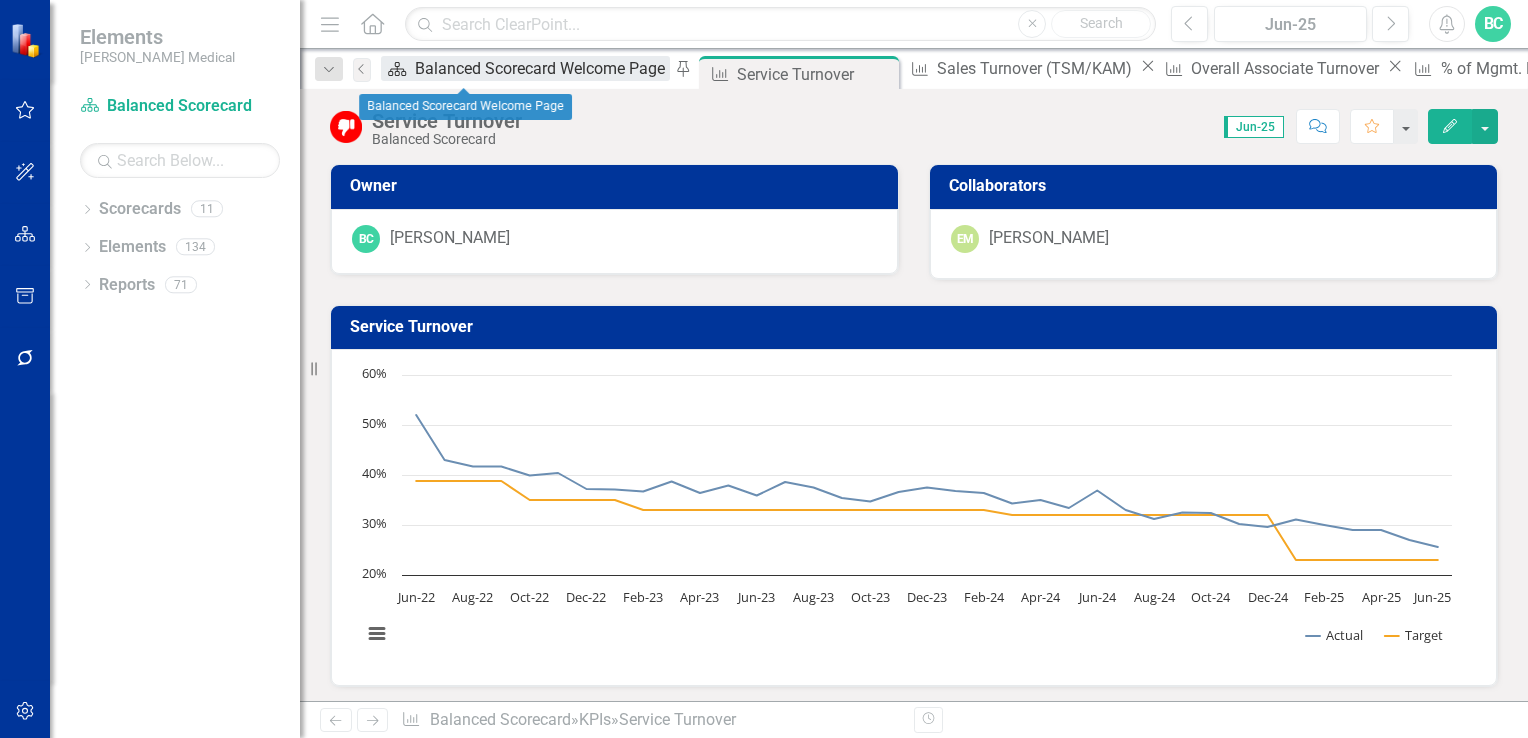 click on "Balanced Scorecard Welcome Page" at bounding box center [542, 68] 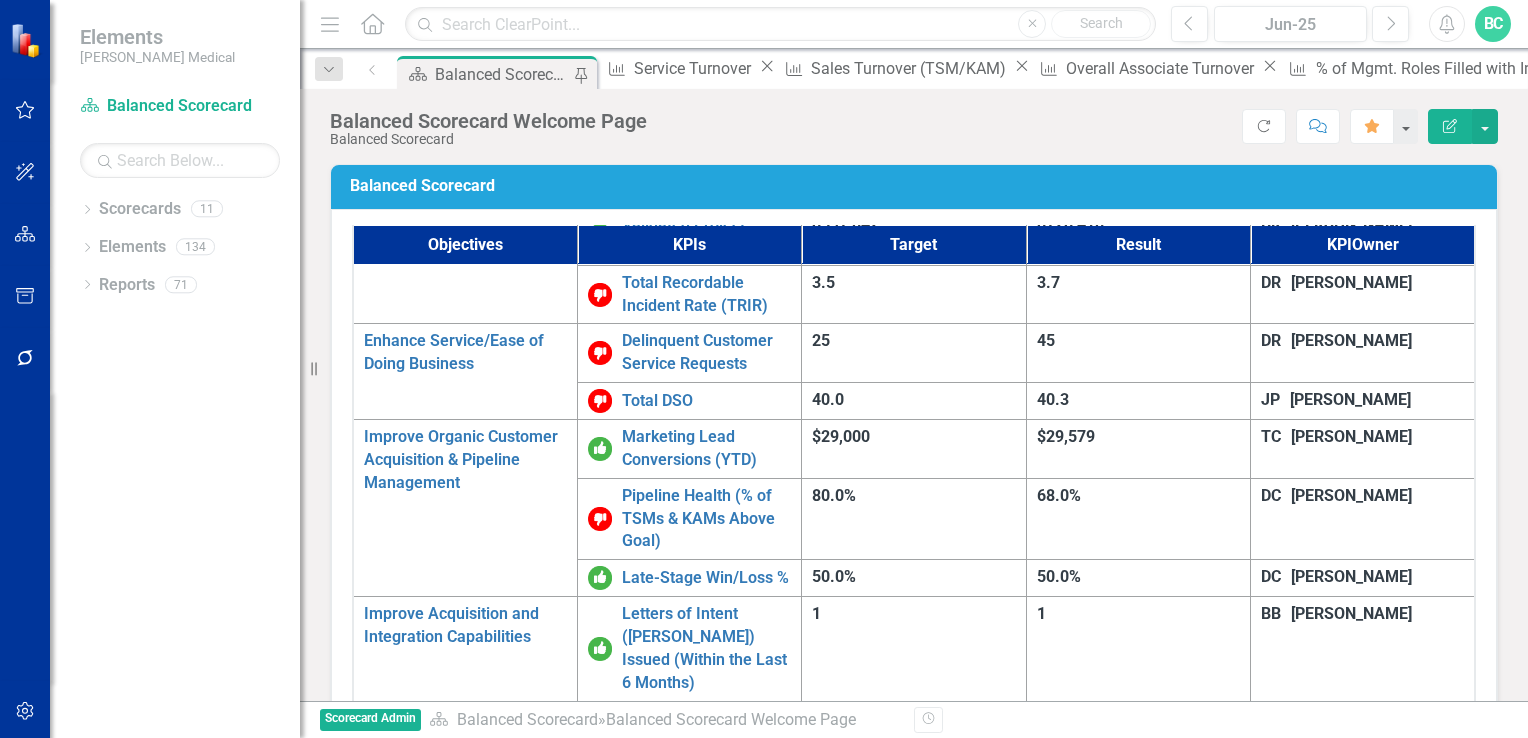 scroll, scrollTop: 1268, scrollLeft: 0, axis: vertical 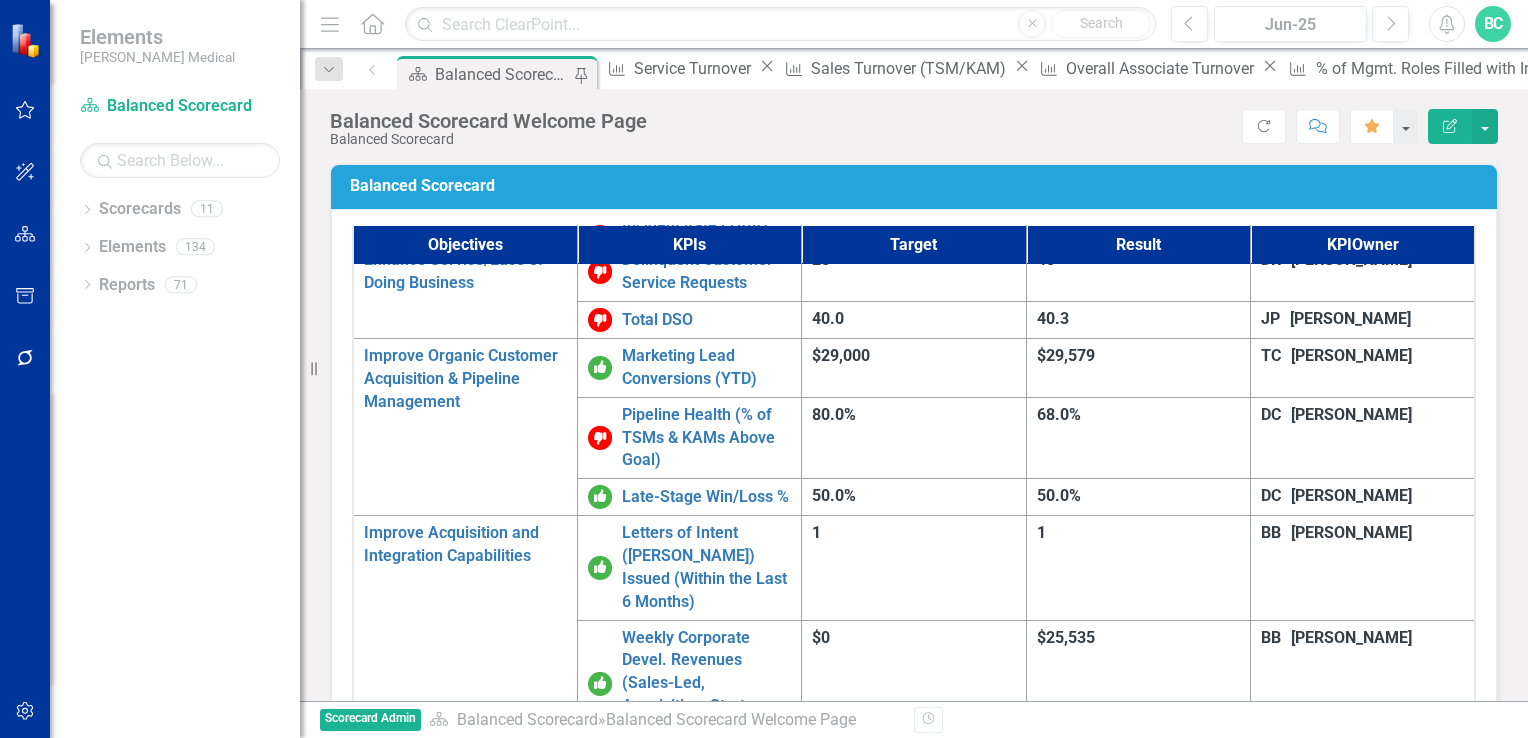 click on "Prod./Maint. Turnover" at bounding box center [706, 1496] 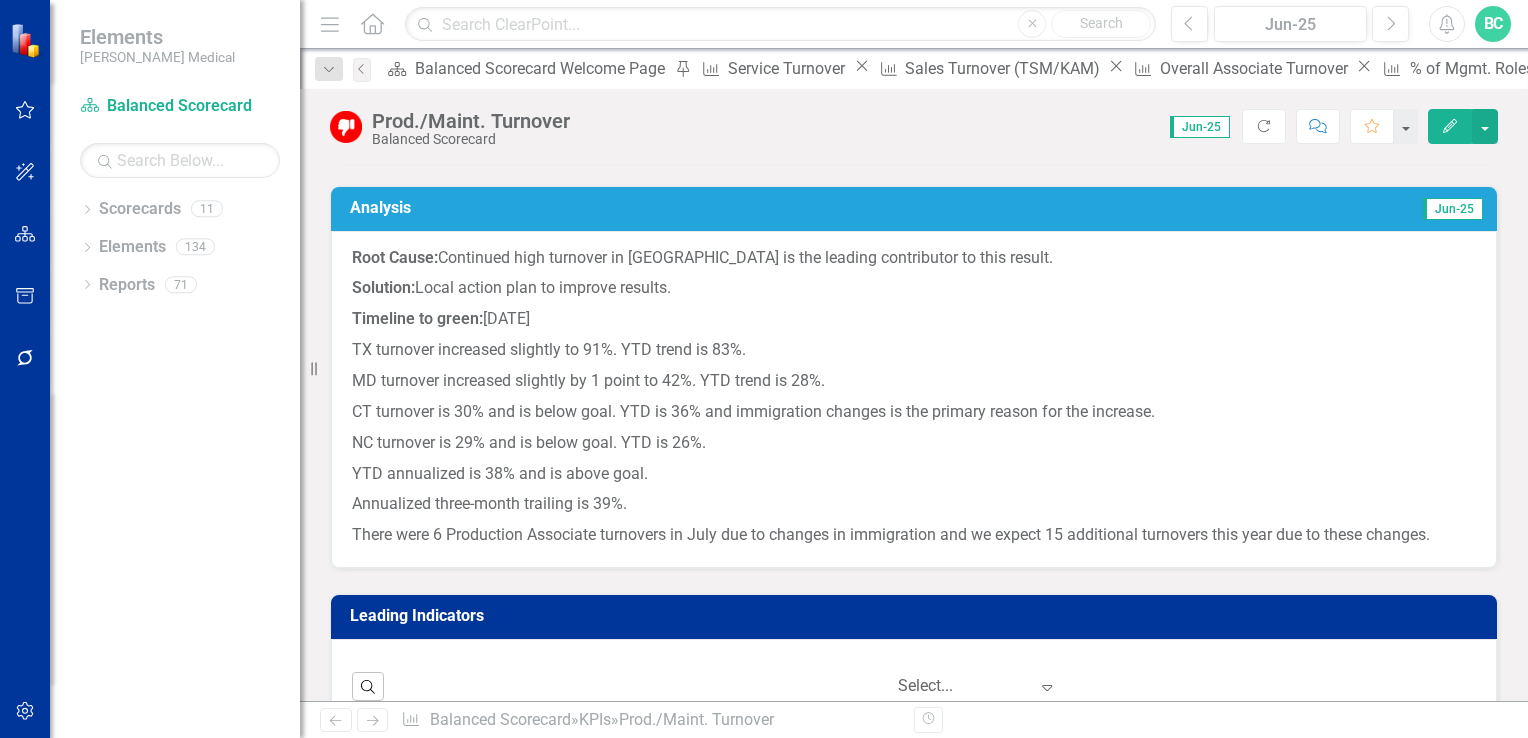 scroll, scrollTop: 764, scrollLeft: 0, axis: vertical 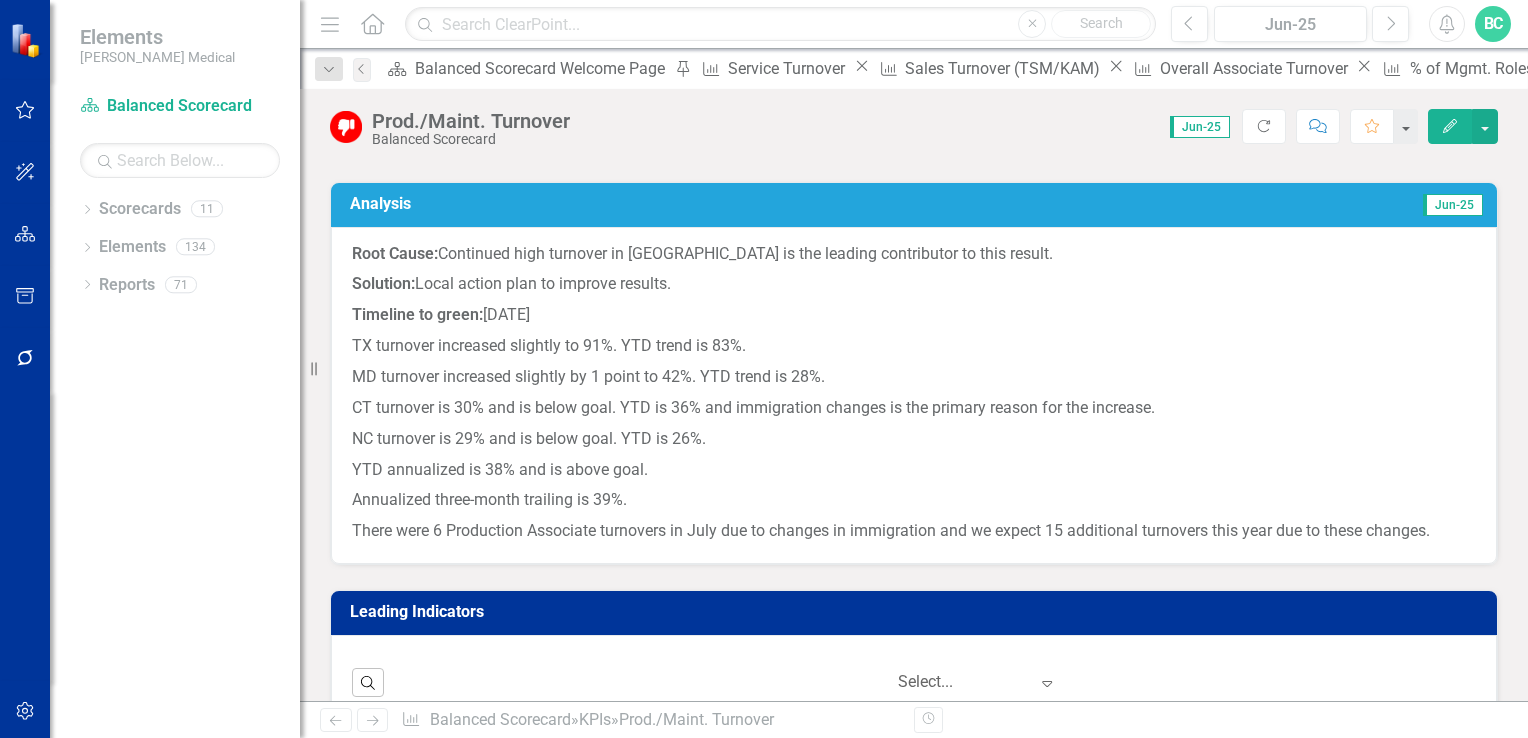 drag, startPoint x: 346, startPoint y: 243, endPoint x: 400, endPoint y: 314, distance: 89.20202 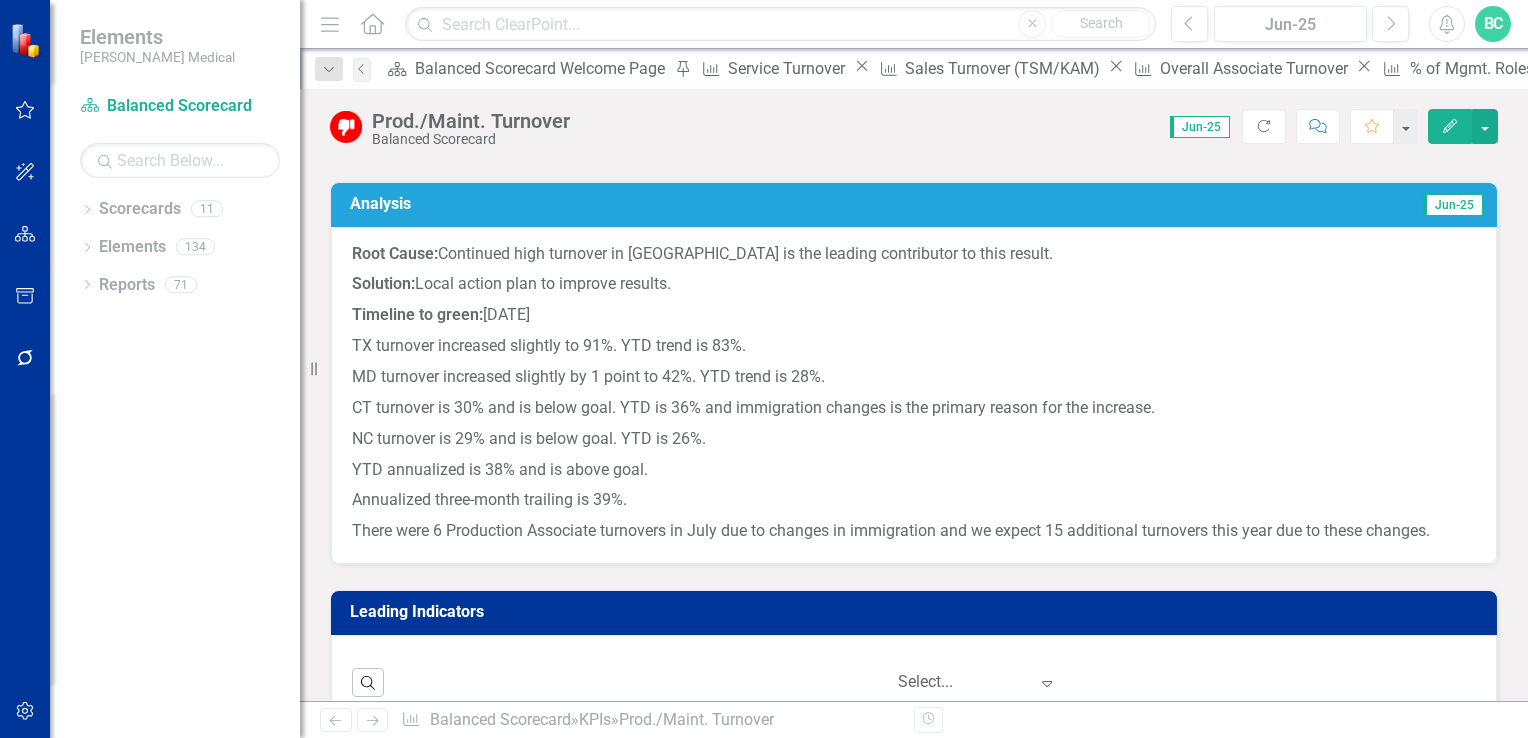 click on "Edit" 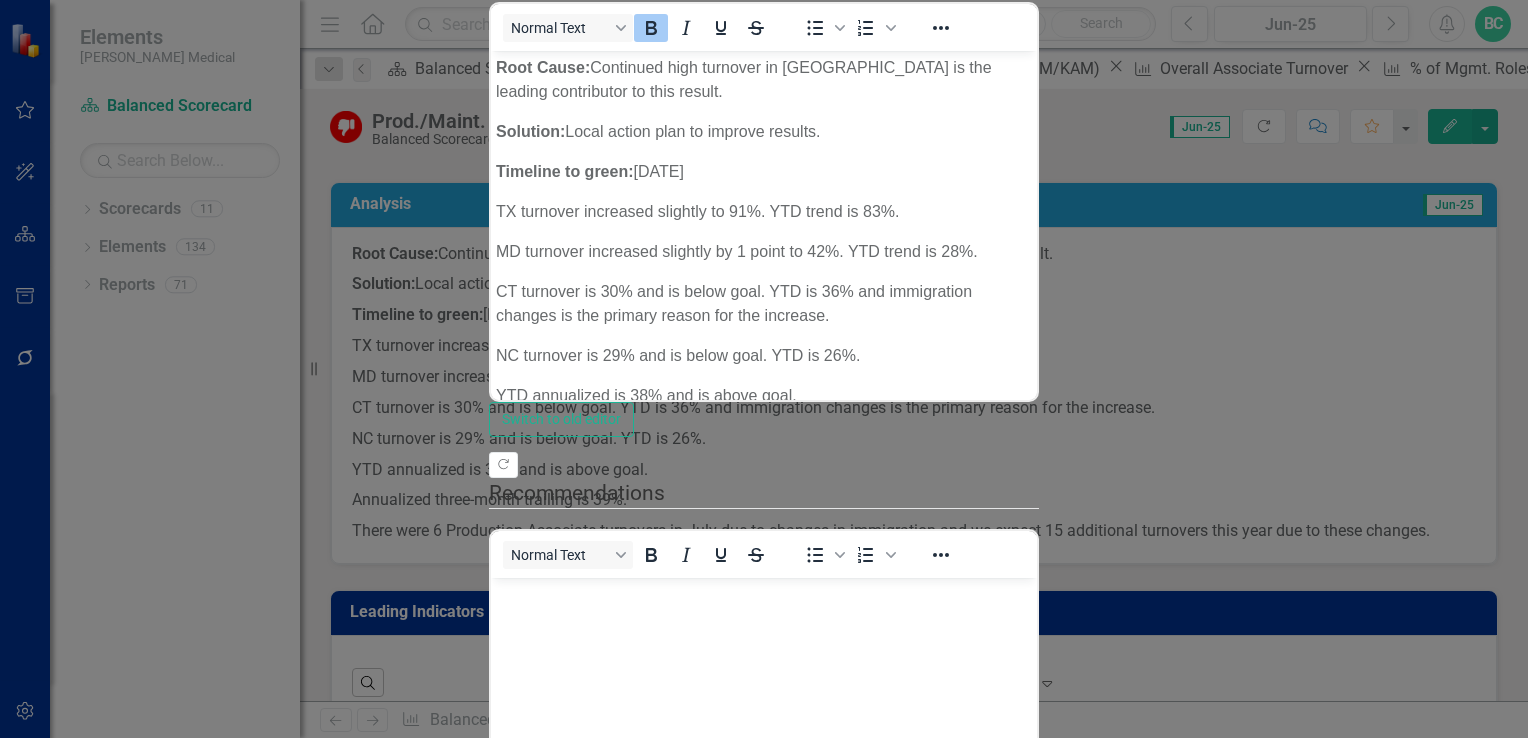 scroll, scrollTop: 0, scrollLeft: 0, axis: both 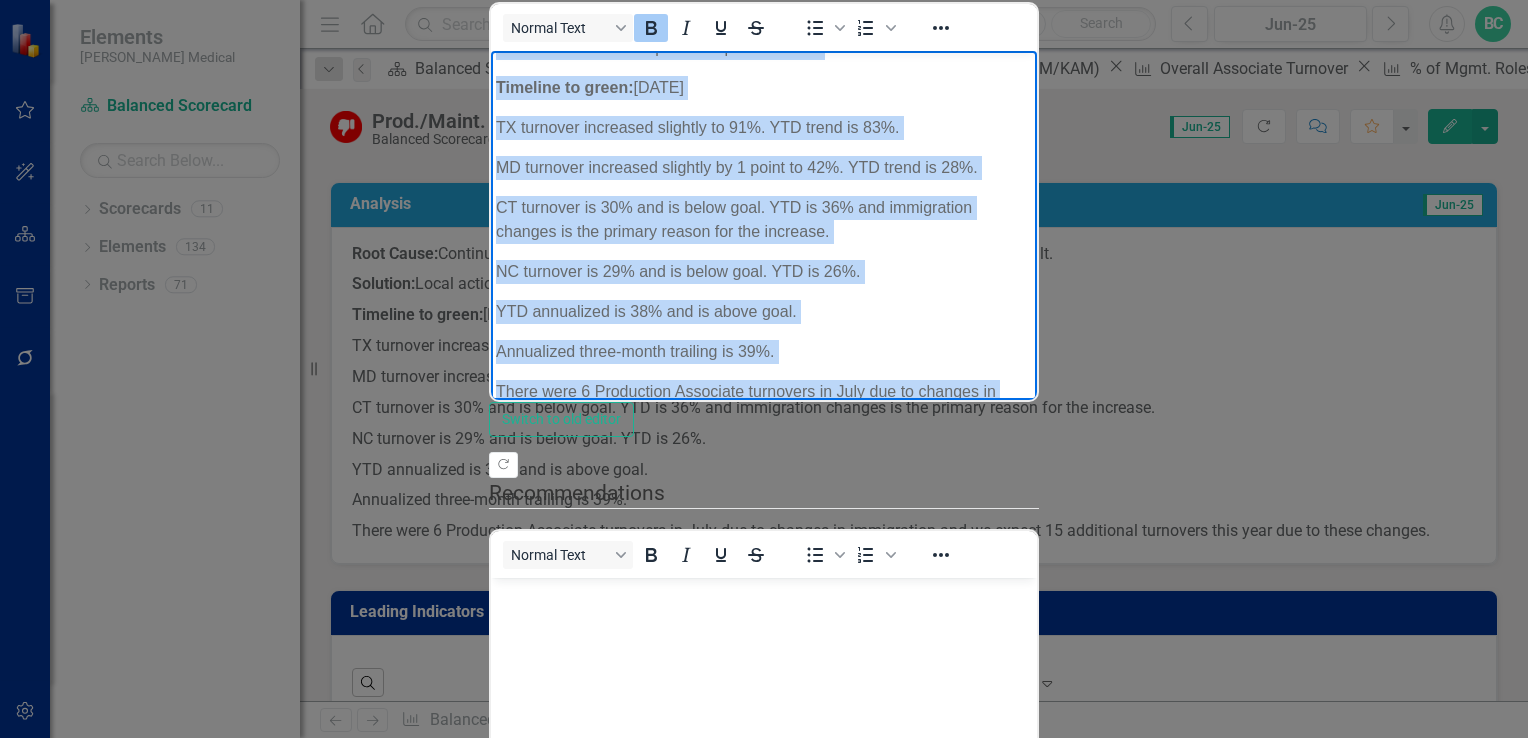 drag, startPoint x: 498, startPoint y: 63, endPoint x: 1943, endPoint y: 606, distance: 1543.656 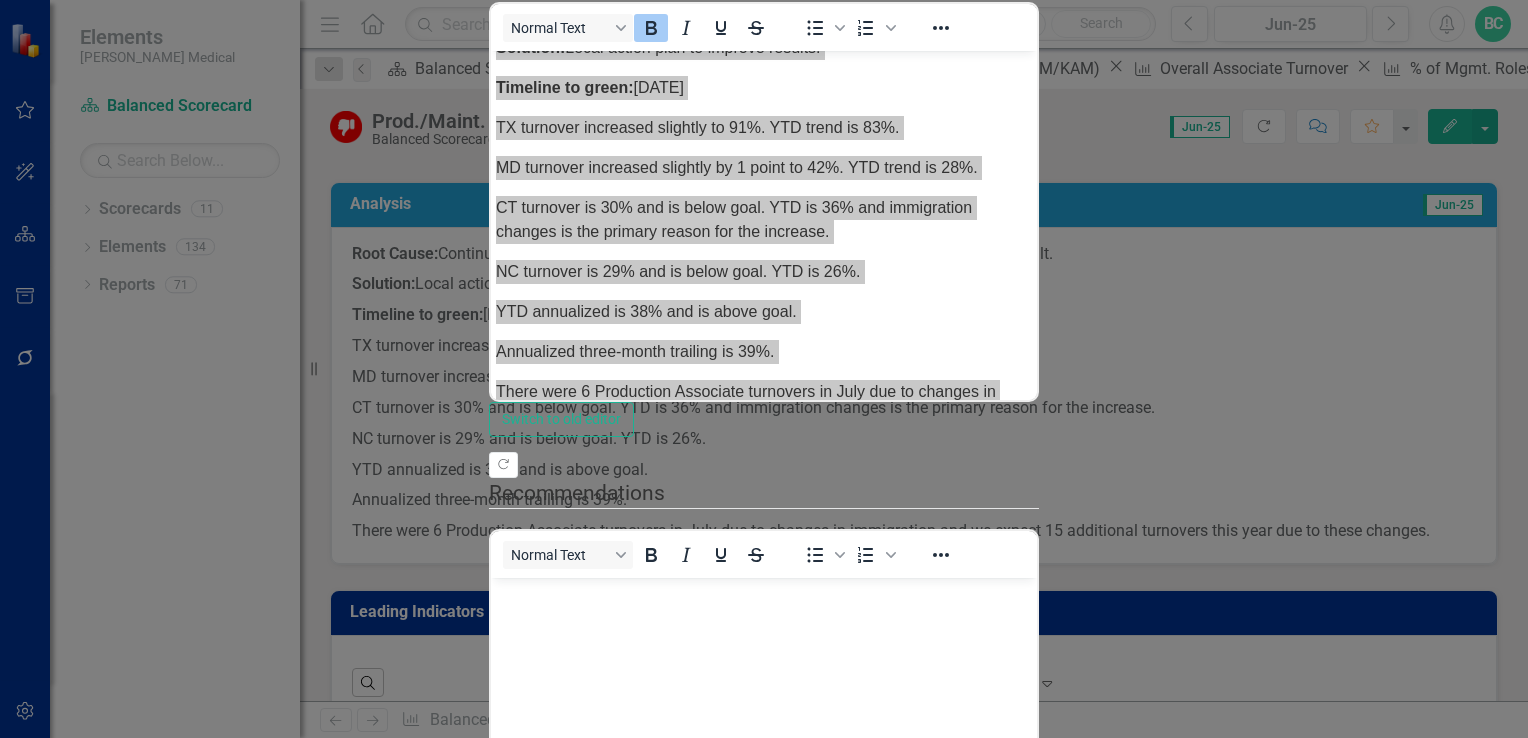click on "Save" at bounding box center (595, 996) 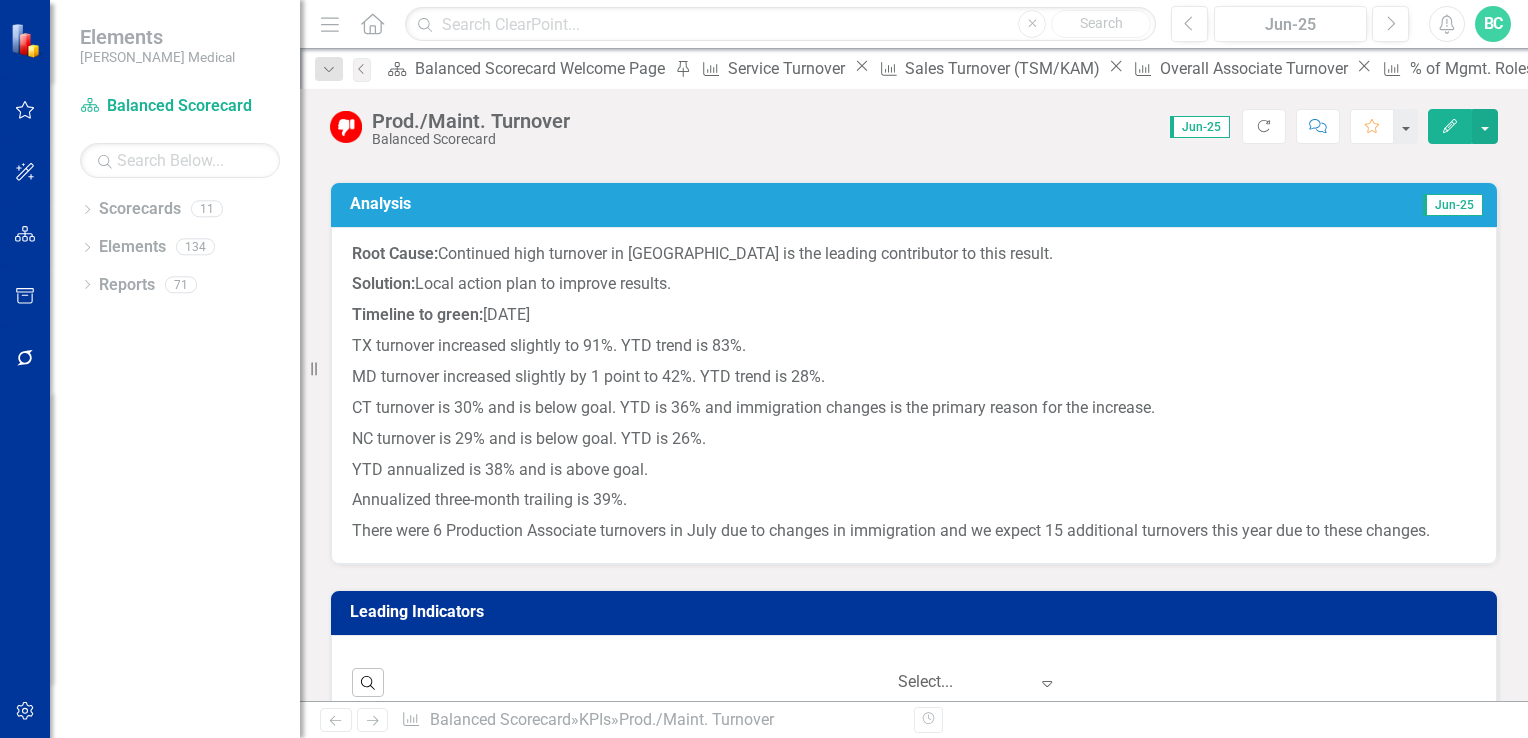 click 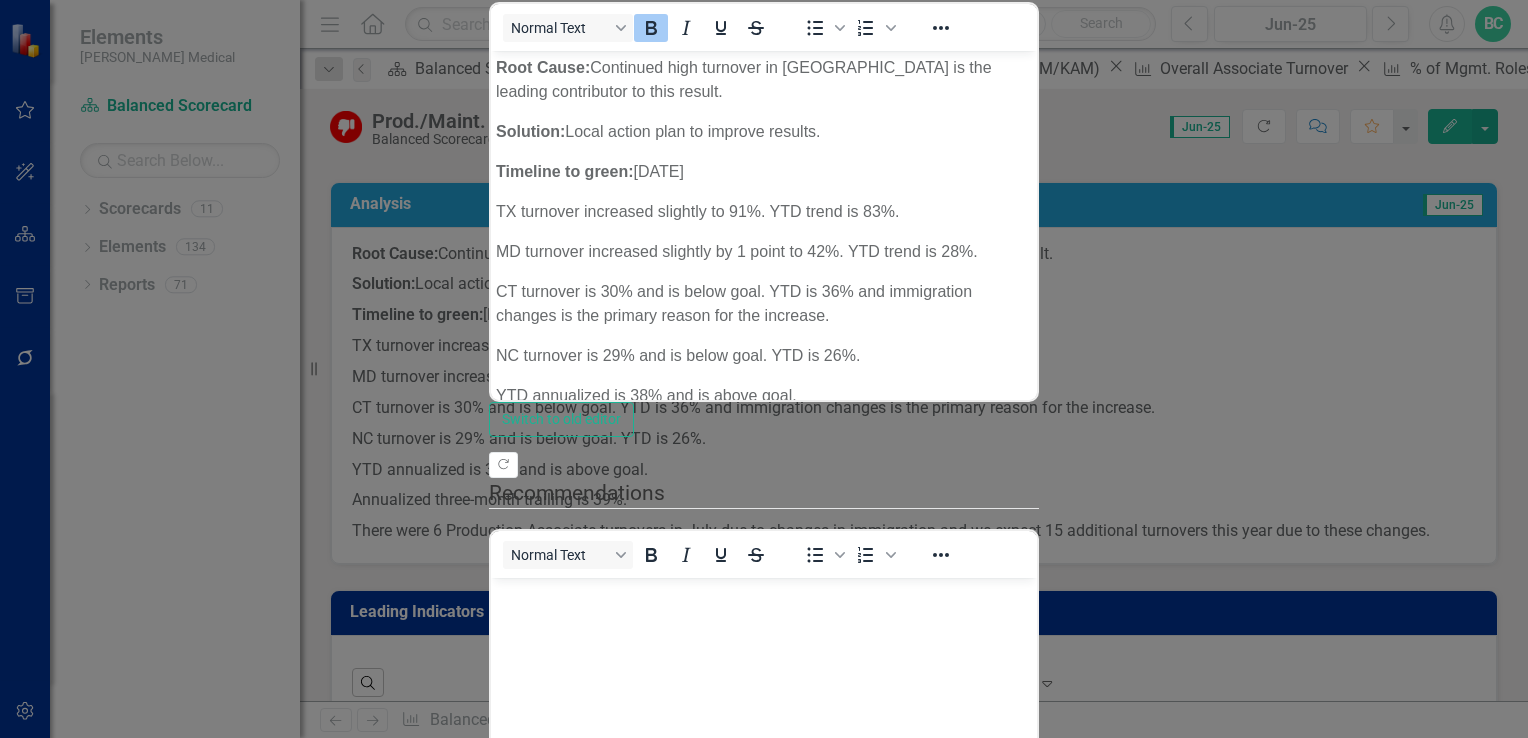 scroll, scrollTop: 0, scrollLeft: 0, axis: both 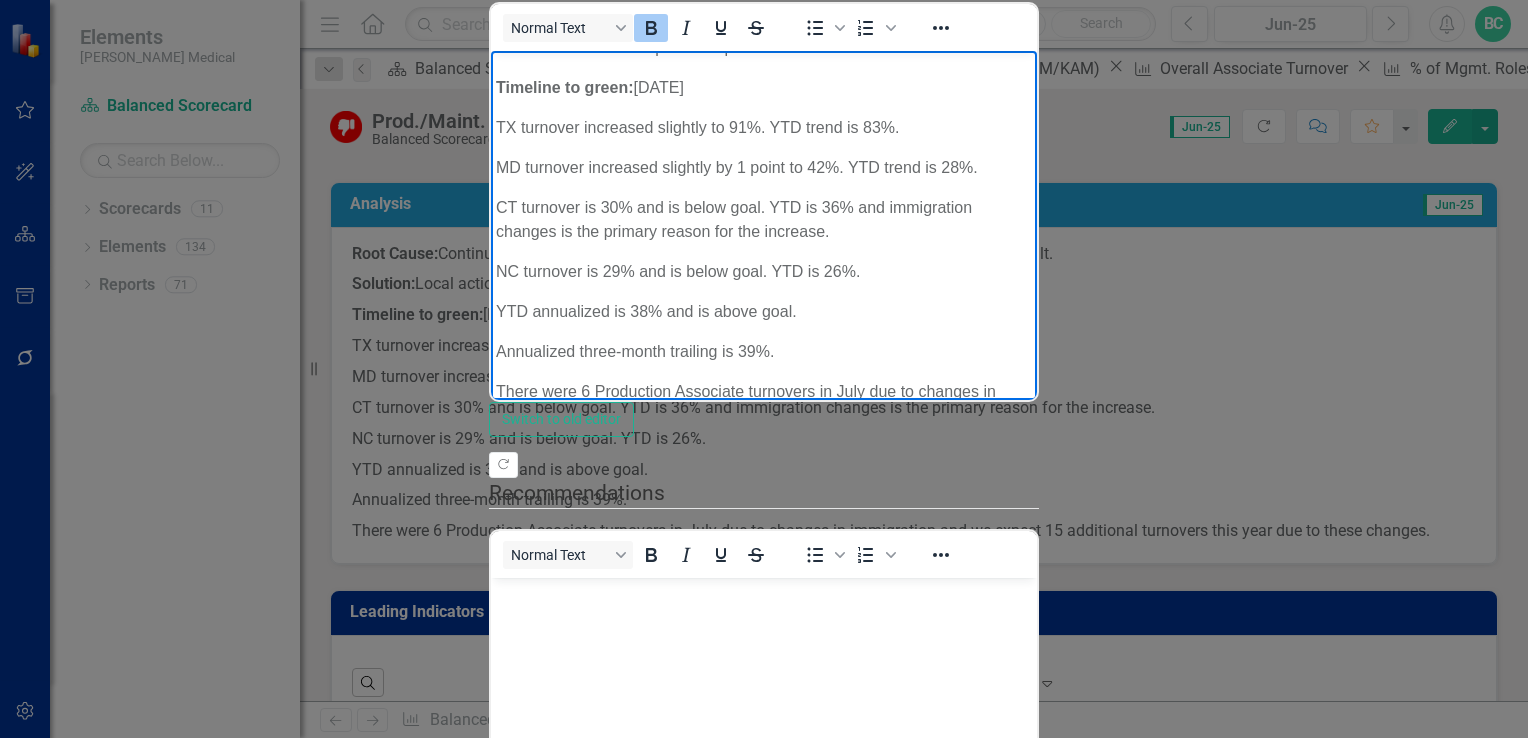 drag, startPoint x: 1493, startPoint y: 312, endPoint x: 1956, endPoint y: 652, distance: 574.42926 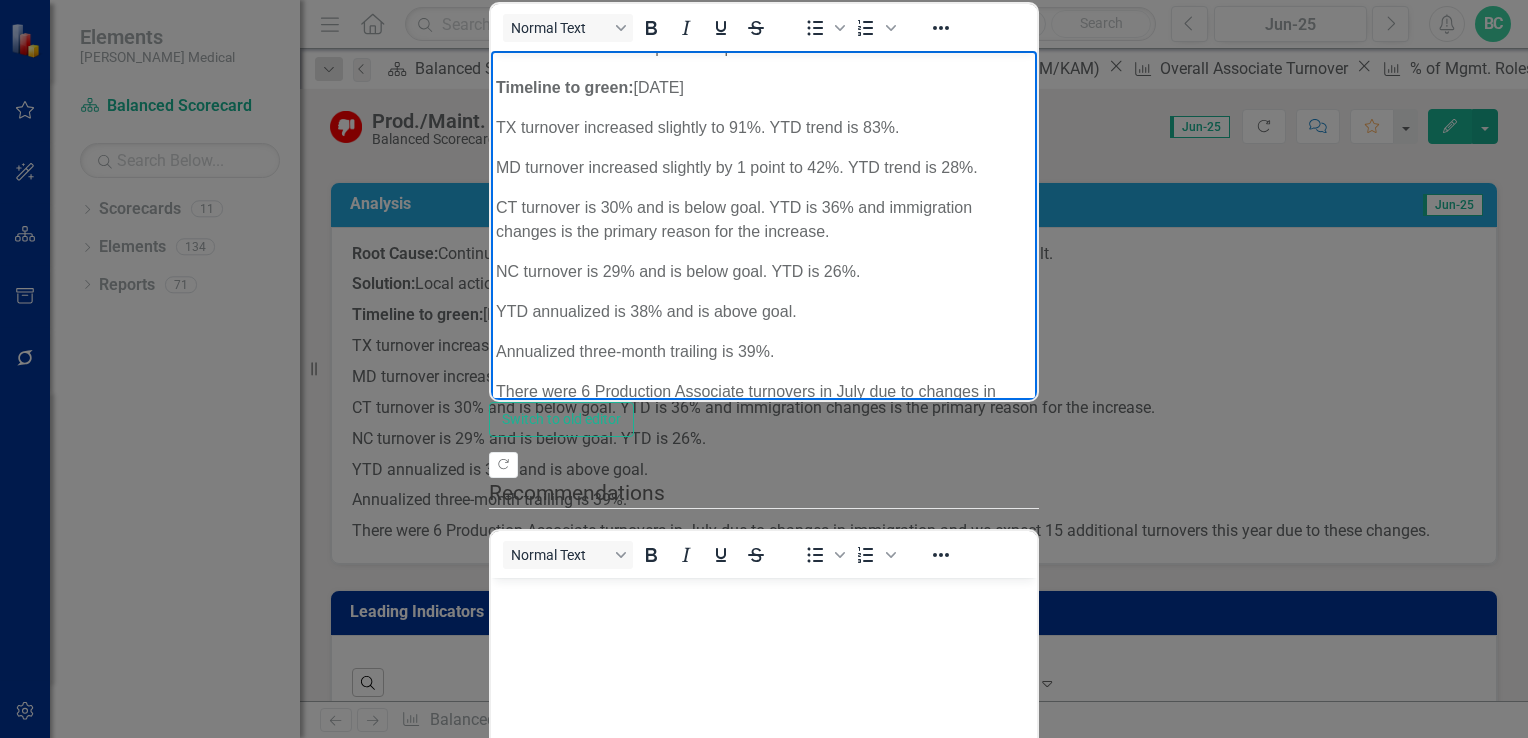click on "There were 6 Production Associate turnovers in July due to changes in immigration and we expect 15 additional turnovers this year due to these changes." at bounding box center (764, 416) 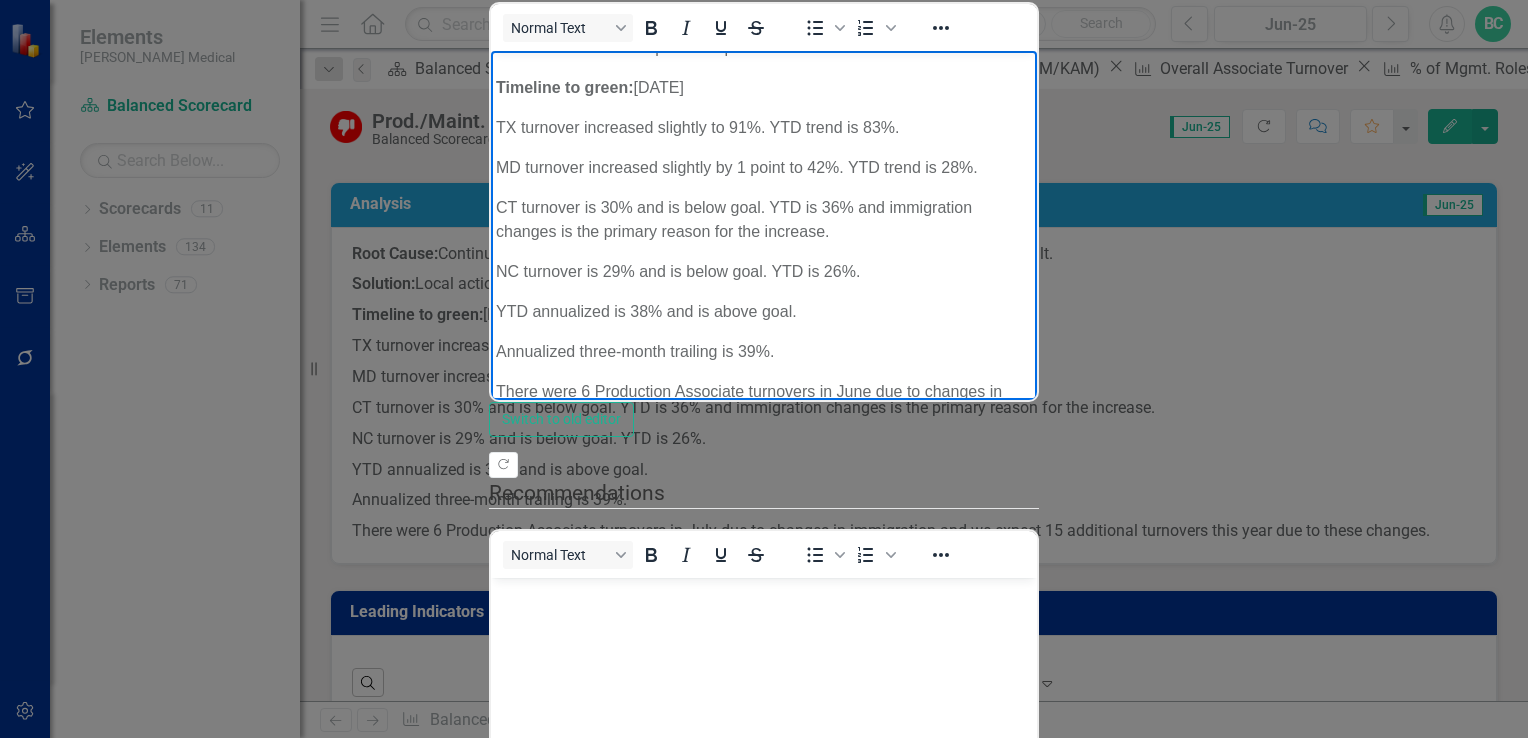 click on "Save" at bounding box center [595, 996] 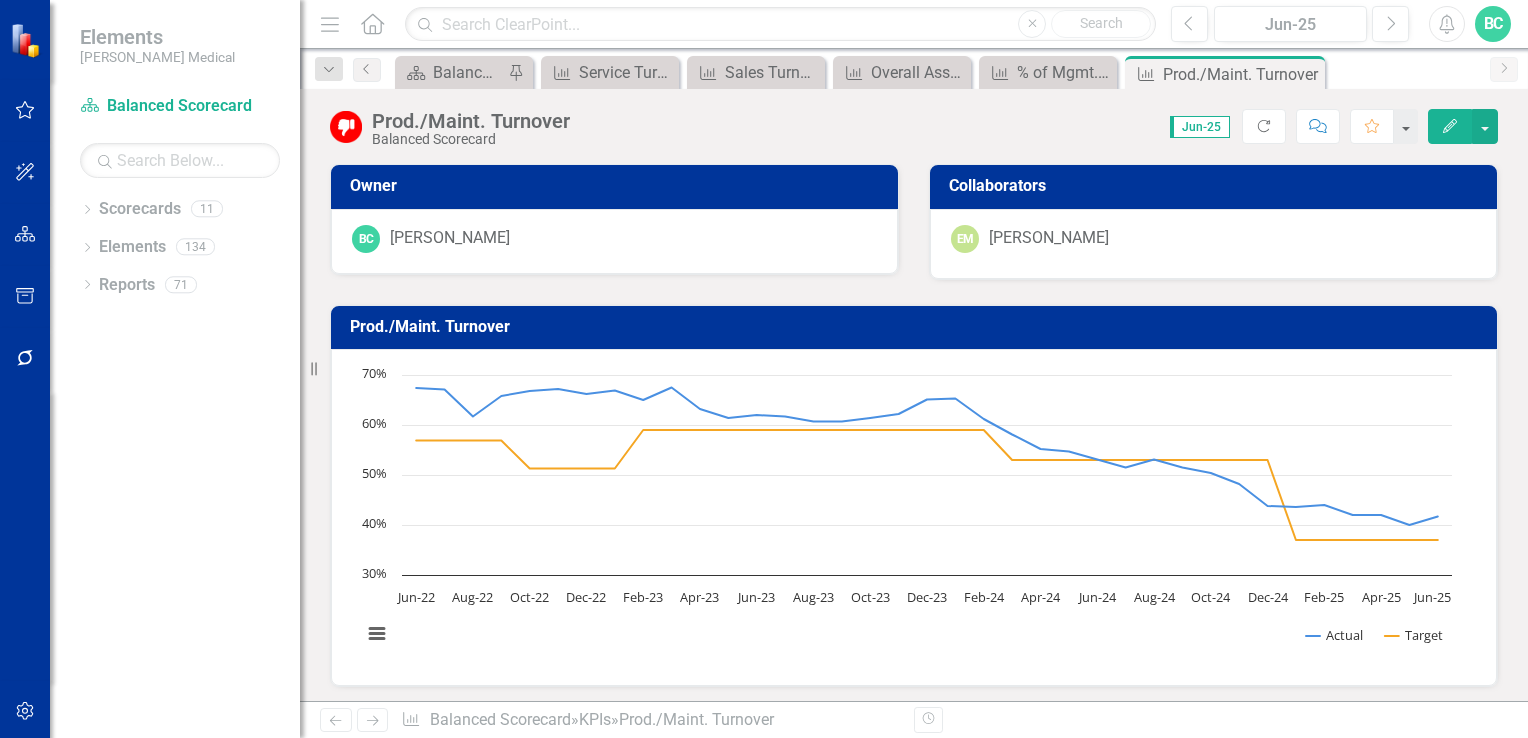 scroll, scrollTop: 0, scrollLeft: 0, axis: both 